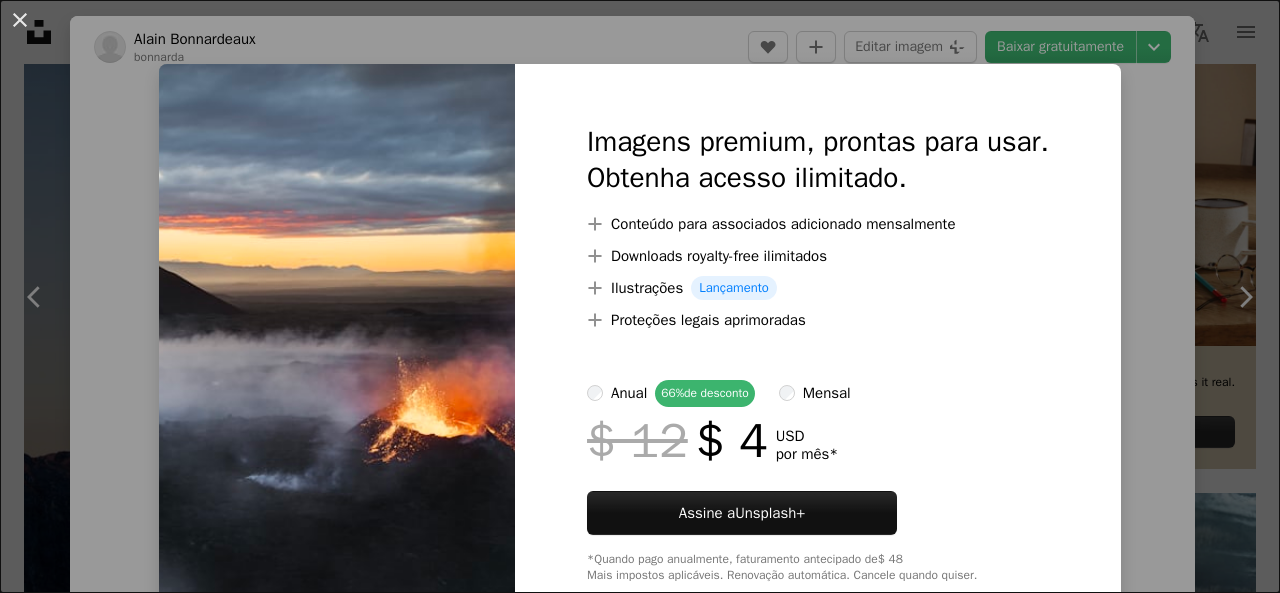 scroll, scrollTop: 600, scrollLeft: 0, axis: vertical 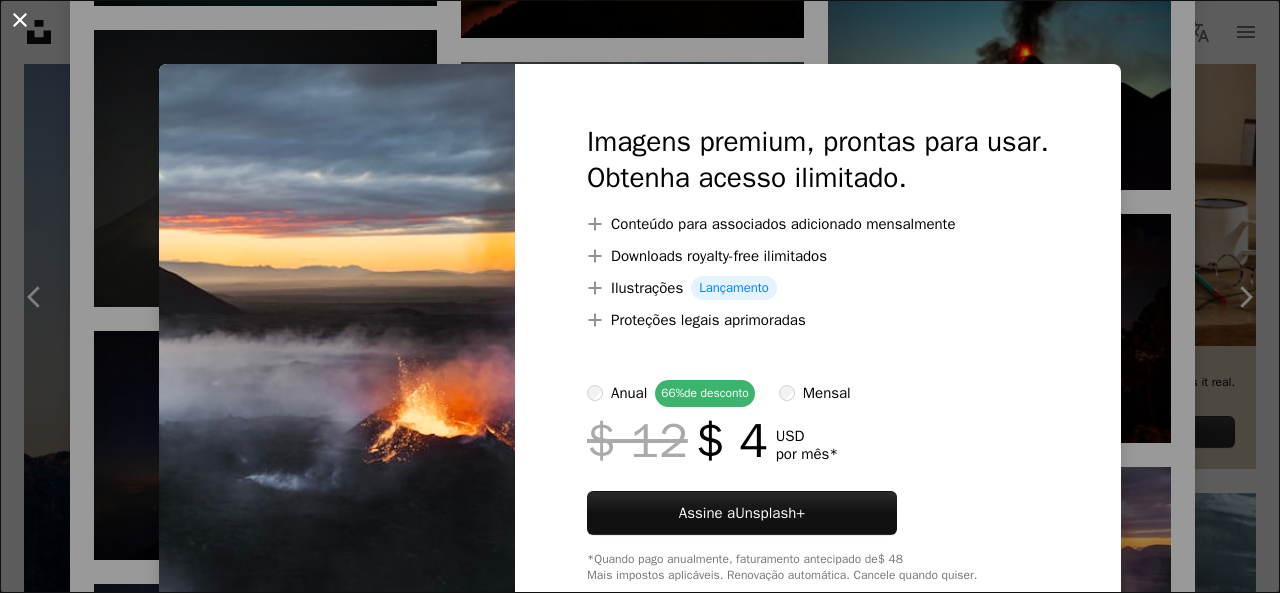 click on "An X shape" at bounding box center (20, 20) 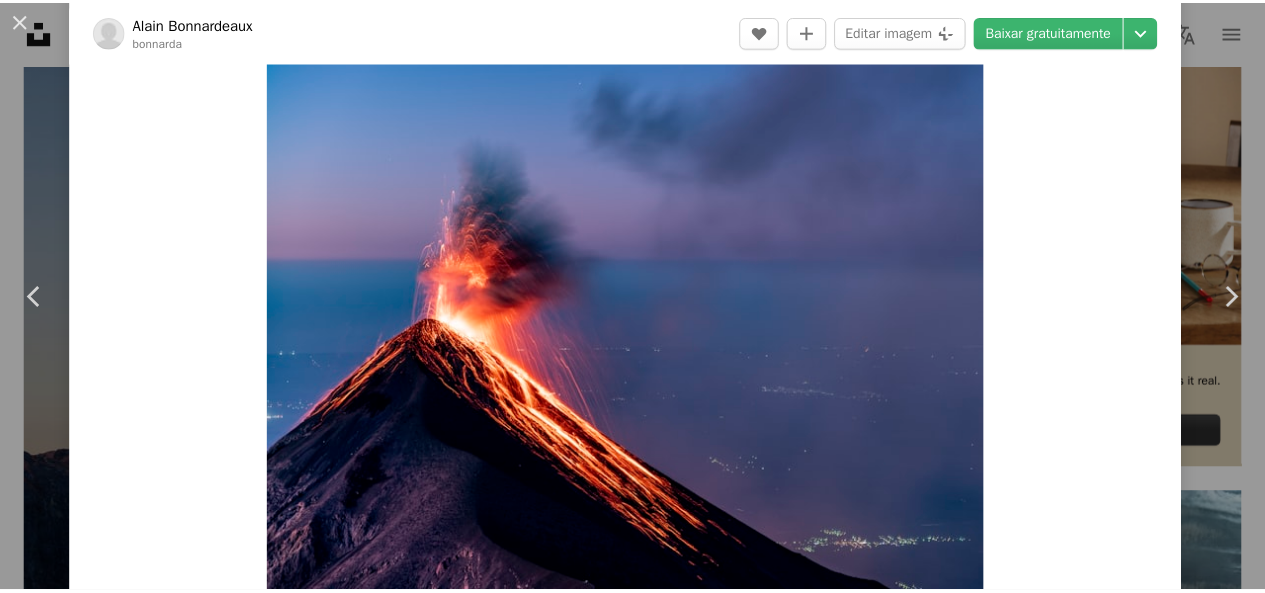 scroll, scrollTop: 0, scrollLeft: 0, axis: both 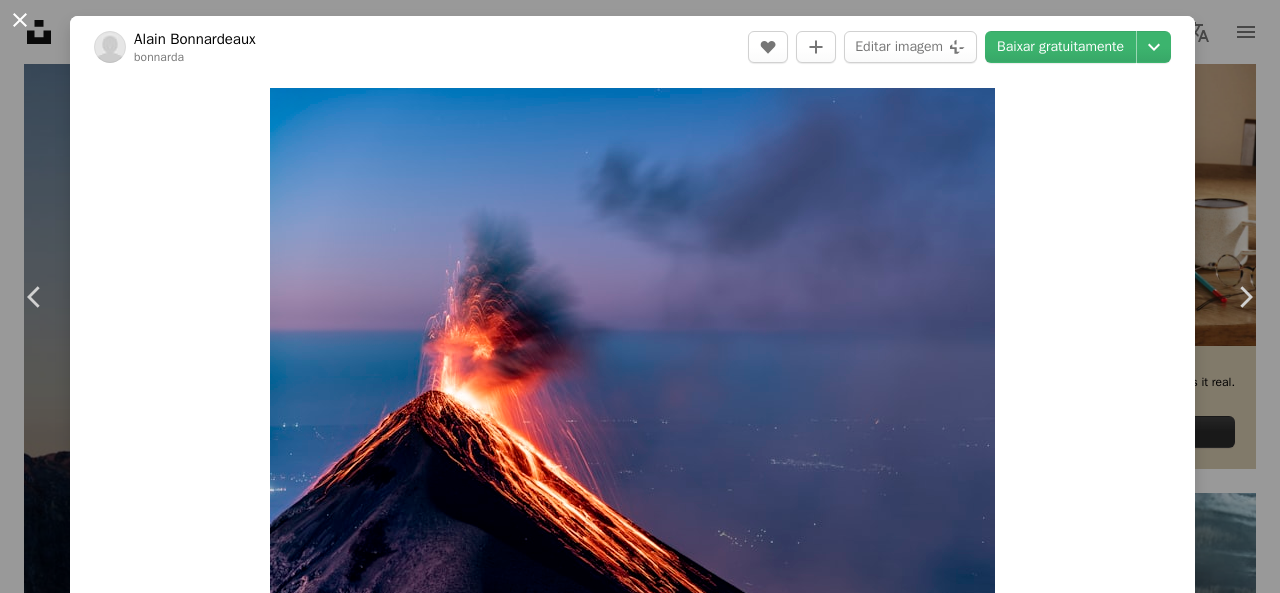 click on "An X shape" at bounding box center (20, 20) 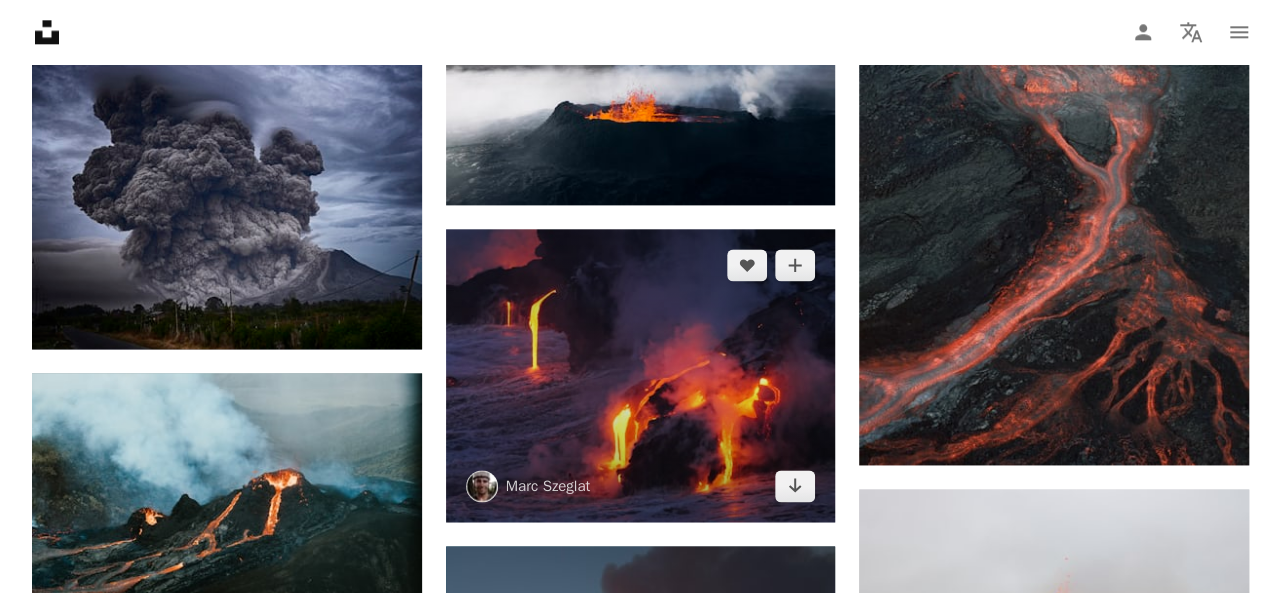 scroll, scrollTop: 1100, scrollLeft: 0, axis: vertical 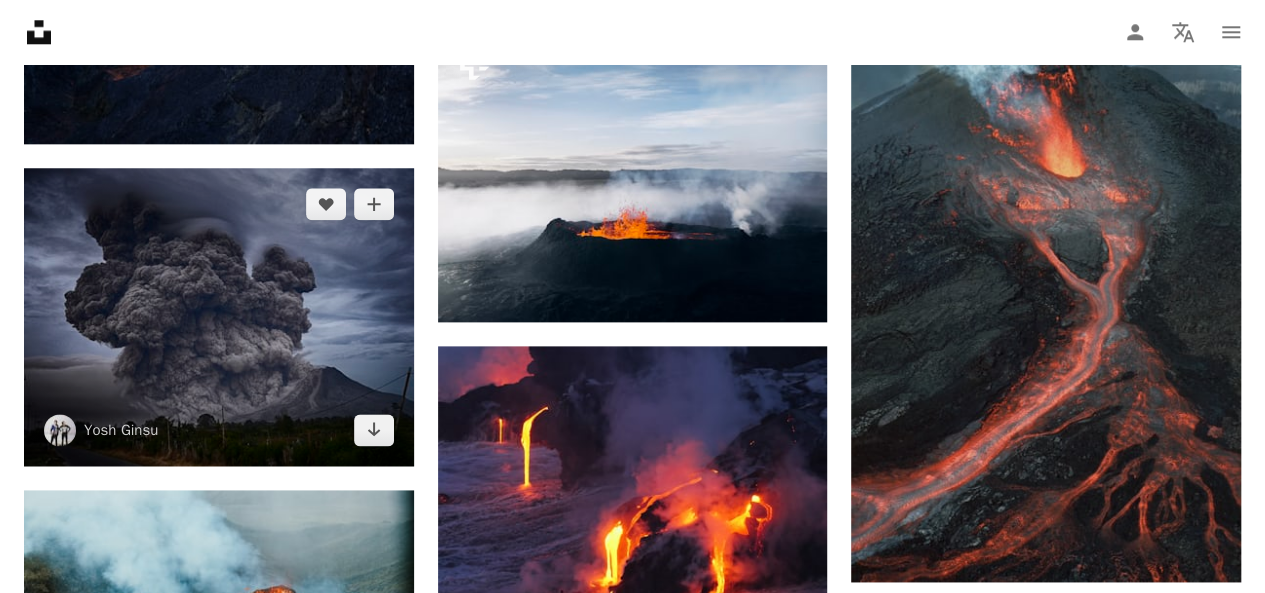 click at bounding box center [219, 317] 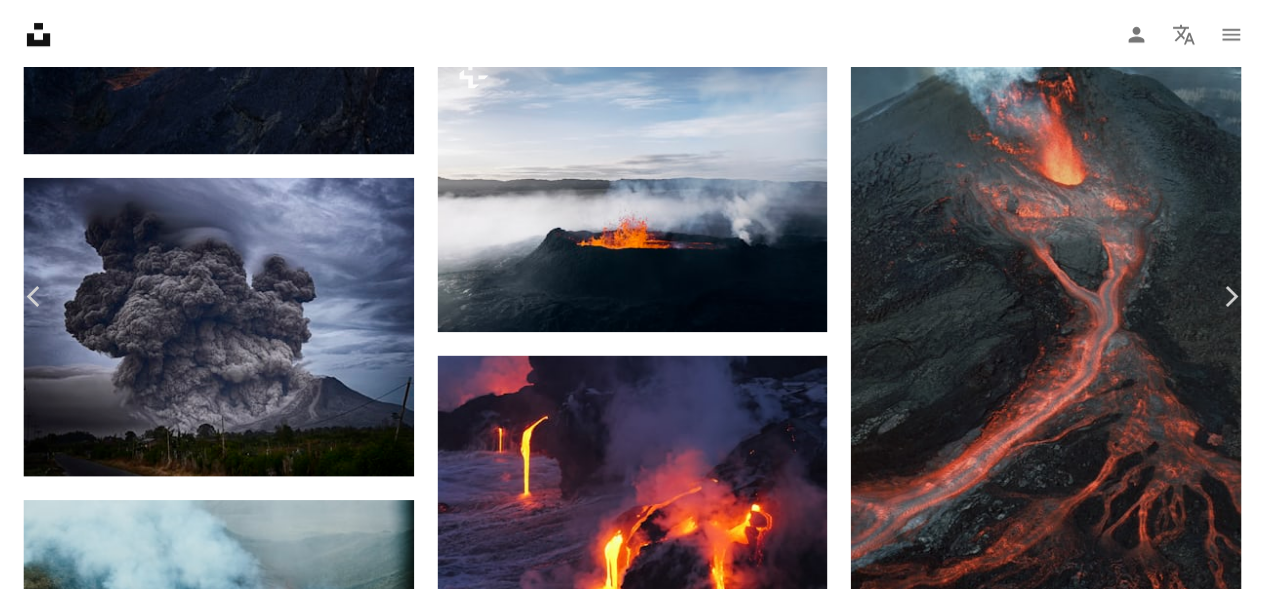 scroll, scrollTop: 0, scrollLeft: 0, axis: both 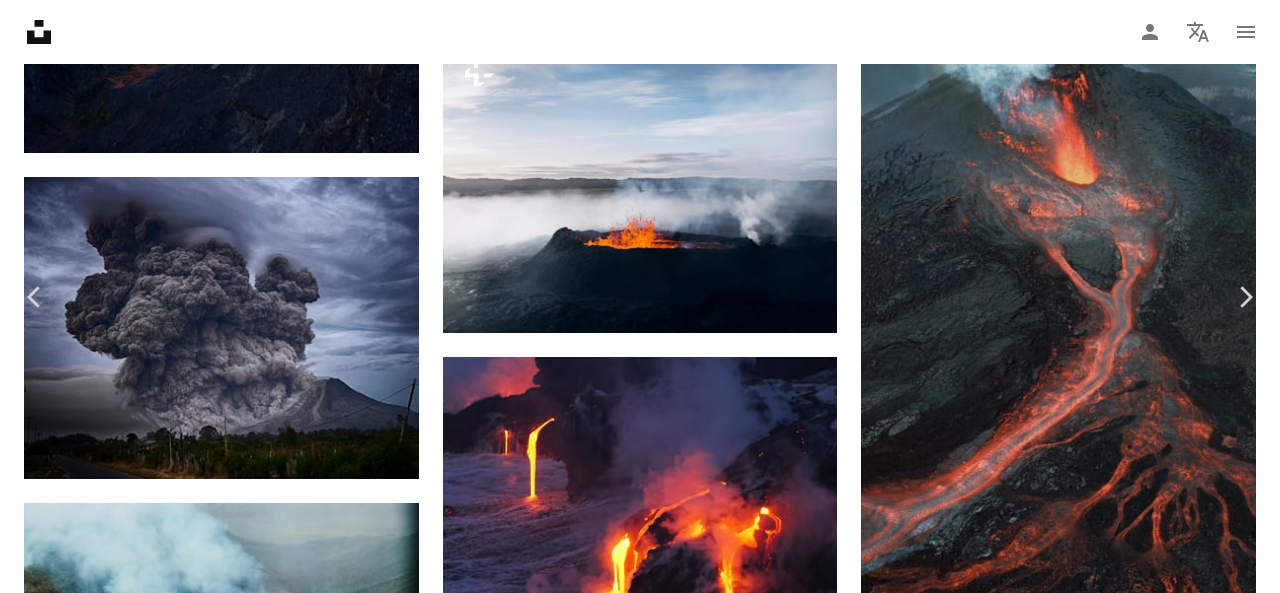 click on "An X shape" at bounding box center (20, 20) 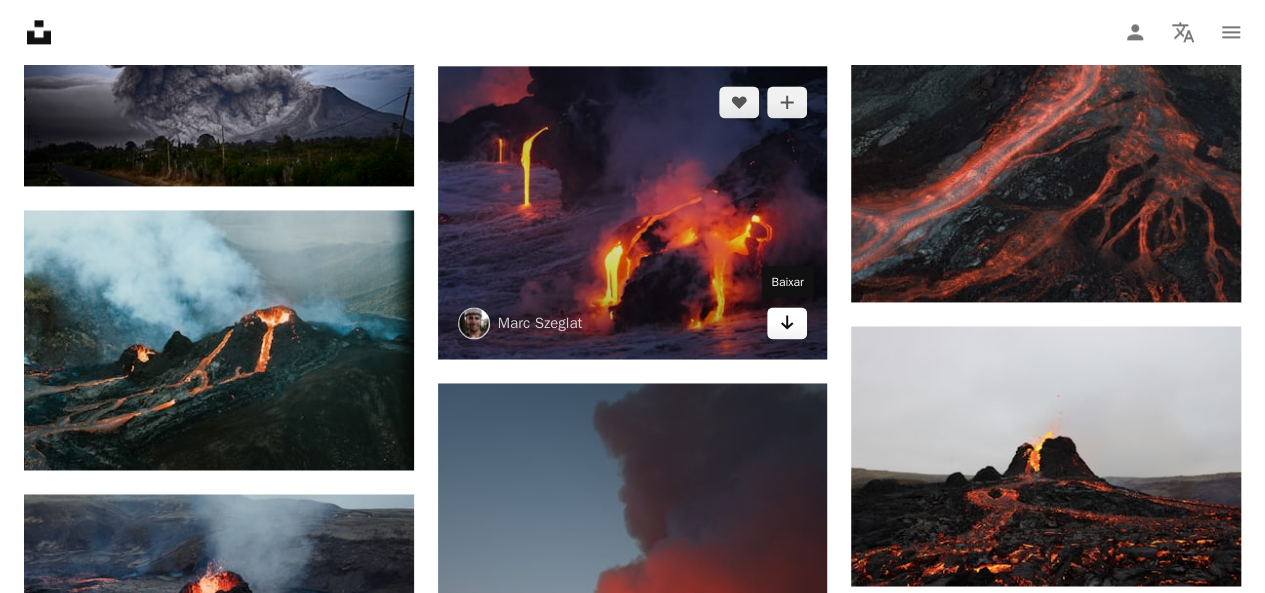 scroll, scrollTop: 1378, scrollLeft: 0, axis: vertical 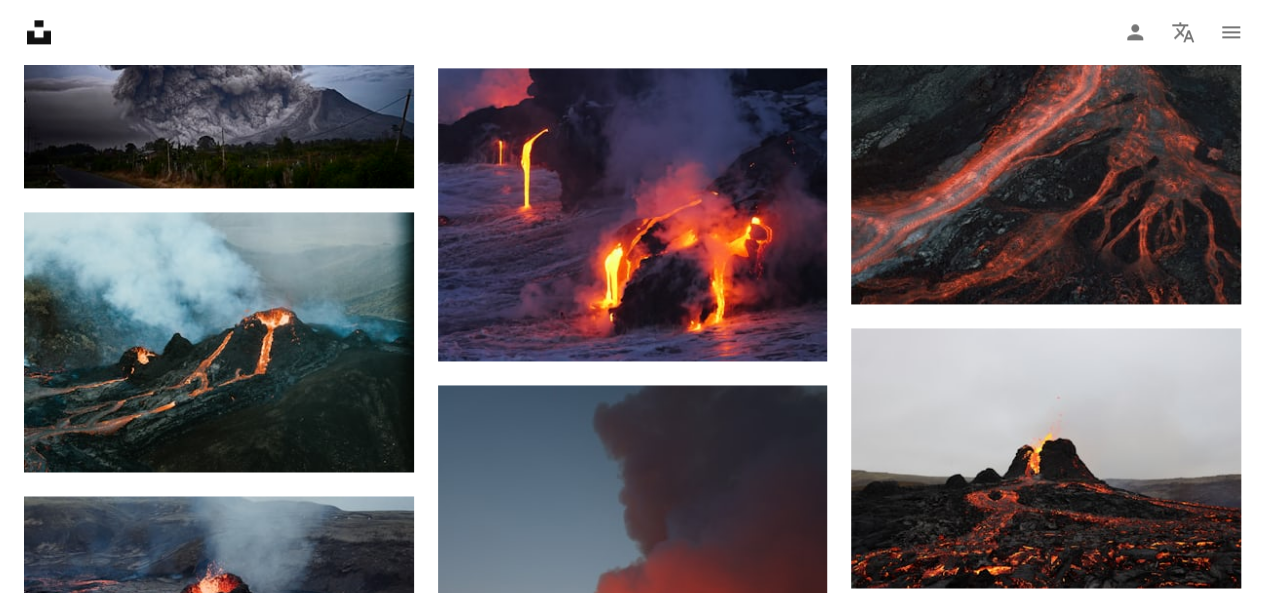 click on "Unsplash logo Página inicial da Unsplash A photo Pen Tool A compass A stack of folders Download Person Localization icon navigation menu" at bounding box center [632, 32] 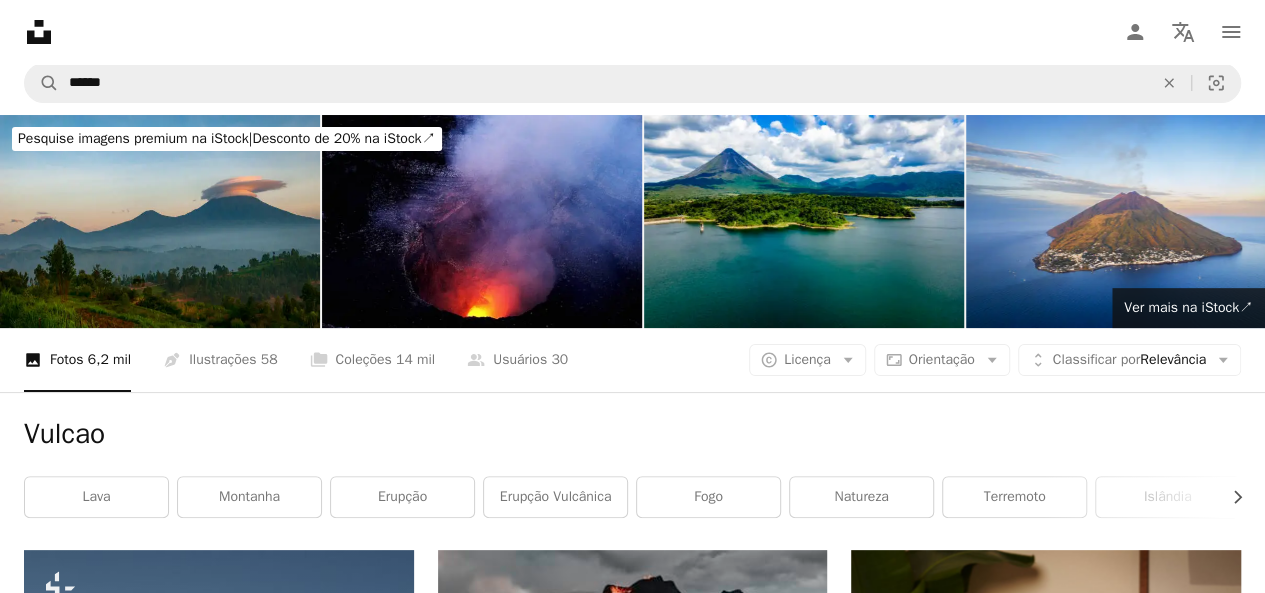 scroll, scrollTop: 0, scrollLeft: 0, axis: both 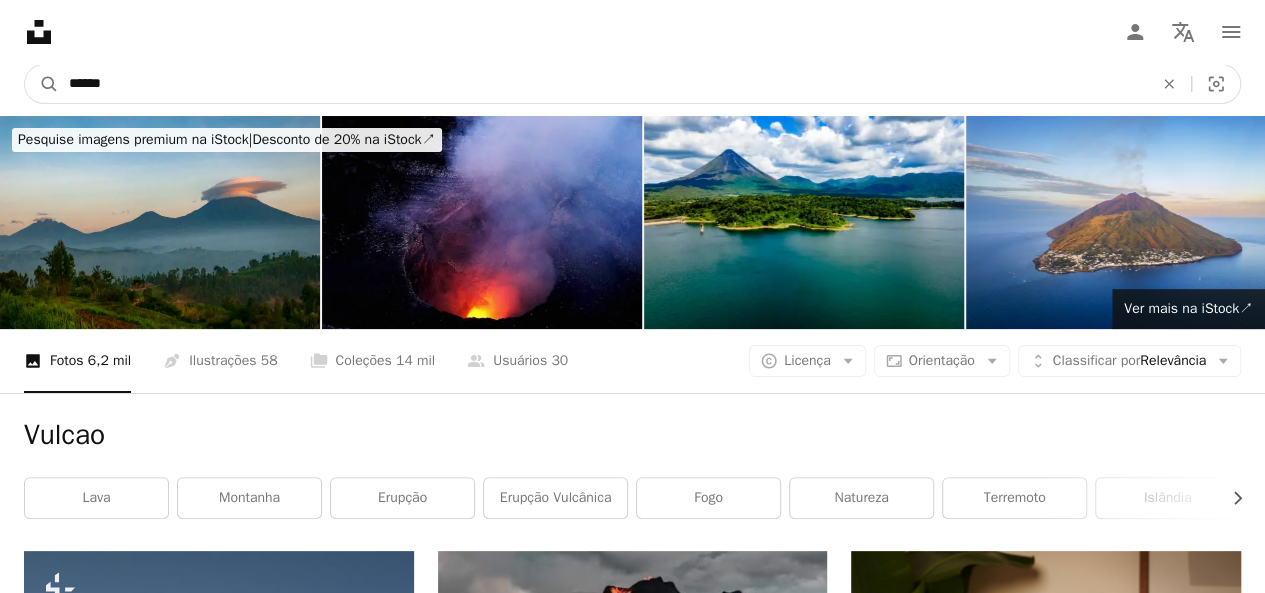 click on "******" at bounding box center [603, 84] 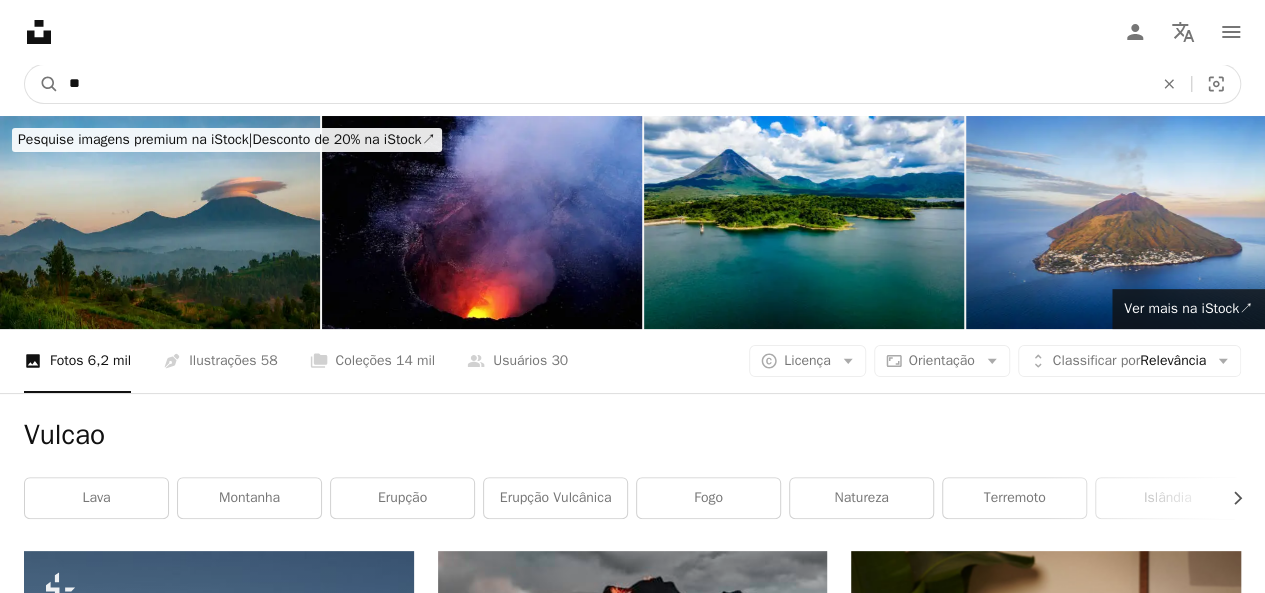 type on "*" 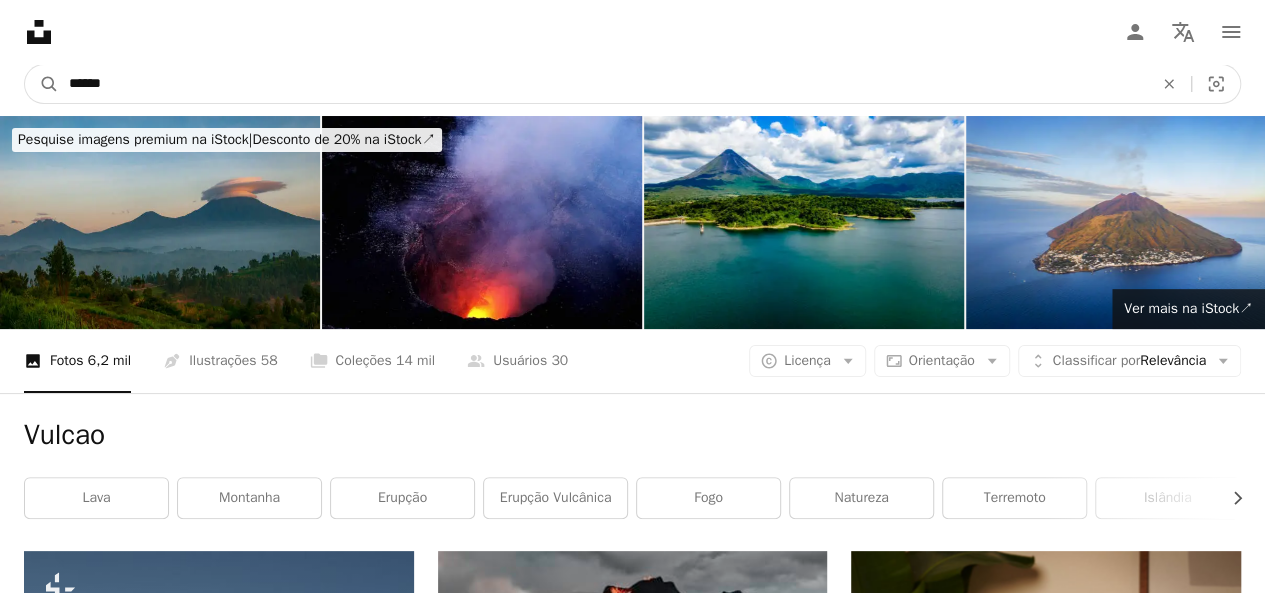 type on "******" 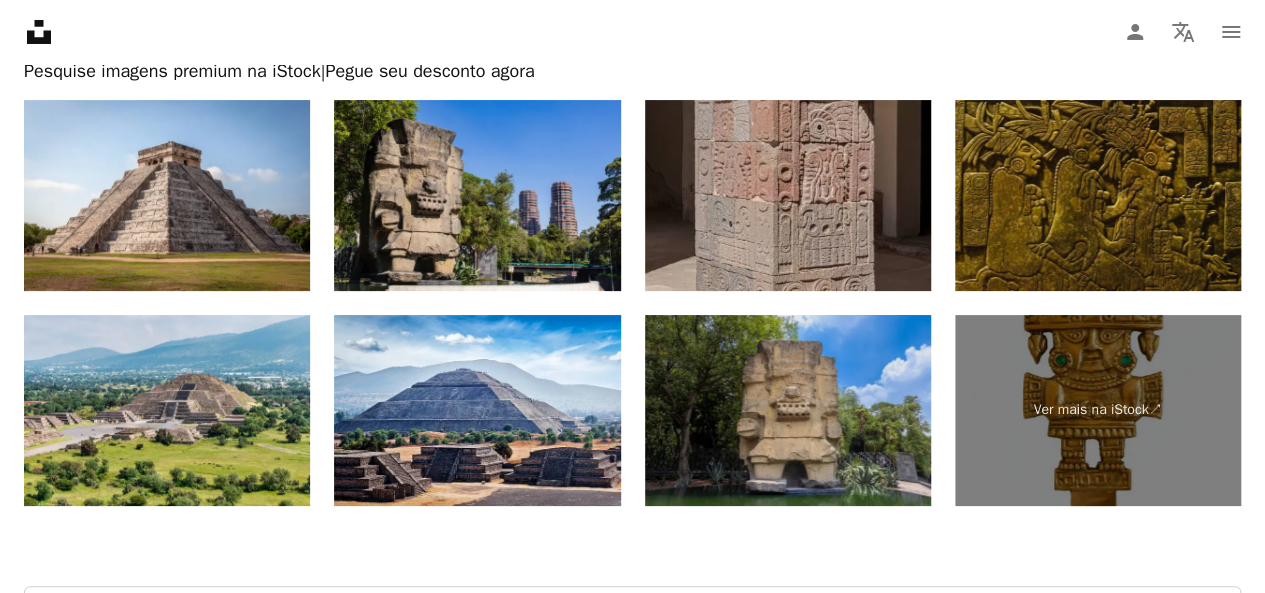 scroll, scrollTop: 3984, scrollLeft: 0, axis: vertical 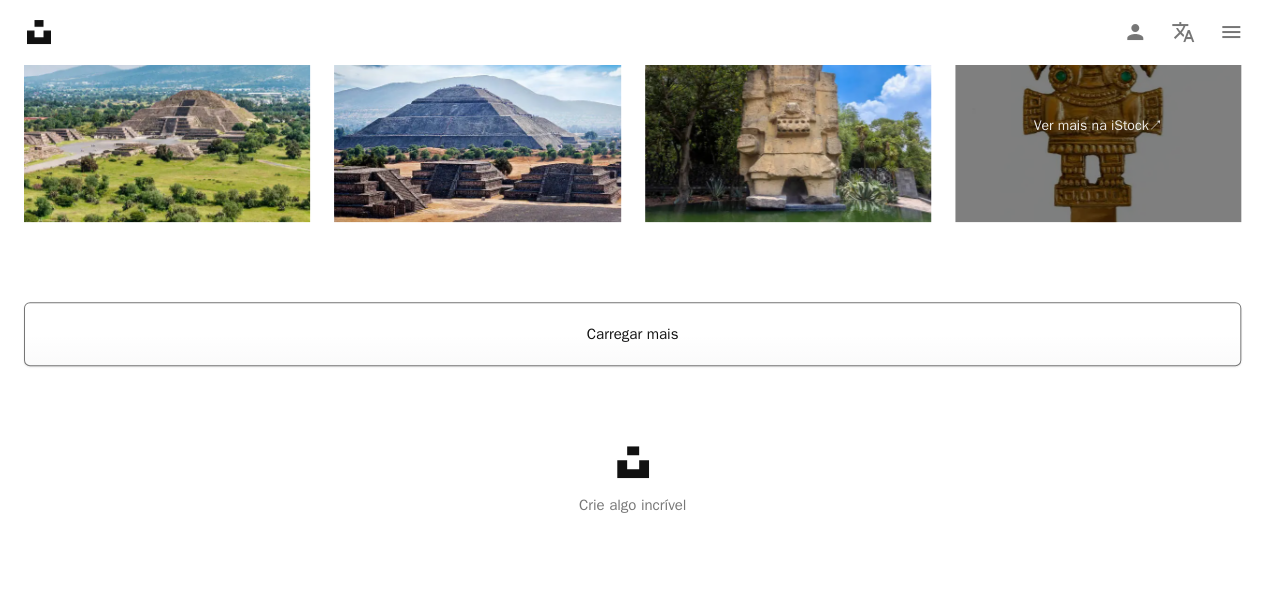 click on "Carregar mais" at bounding box center [632, 334] 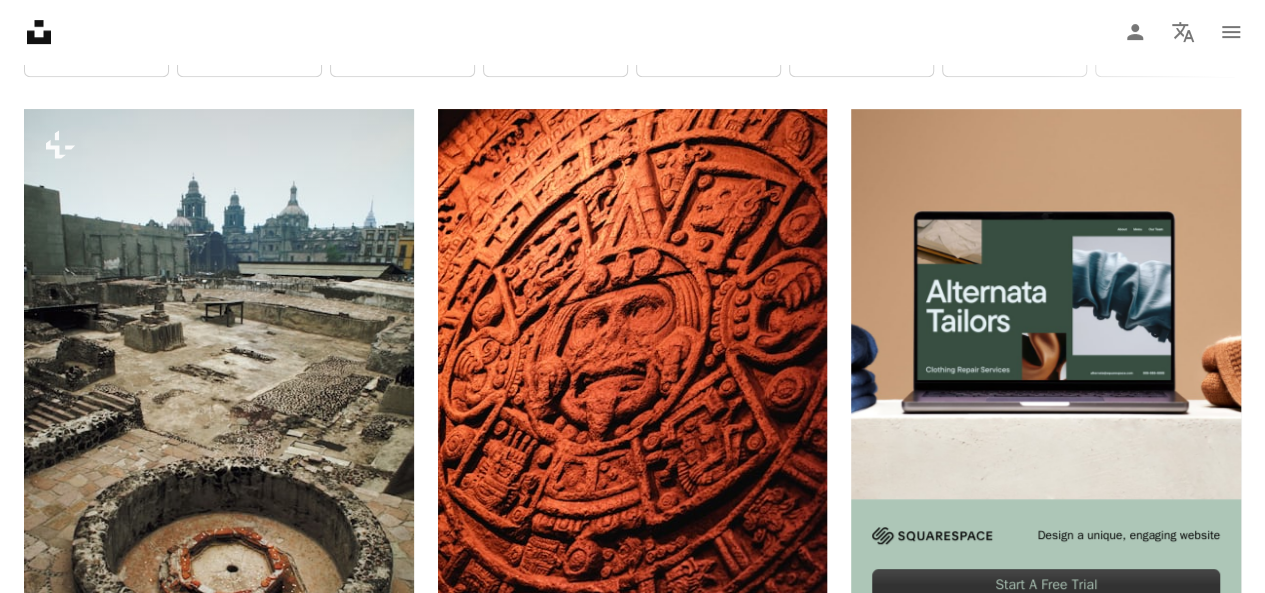 scroll, scrollTop: 0, scrollLeft: 0, axis: both 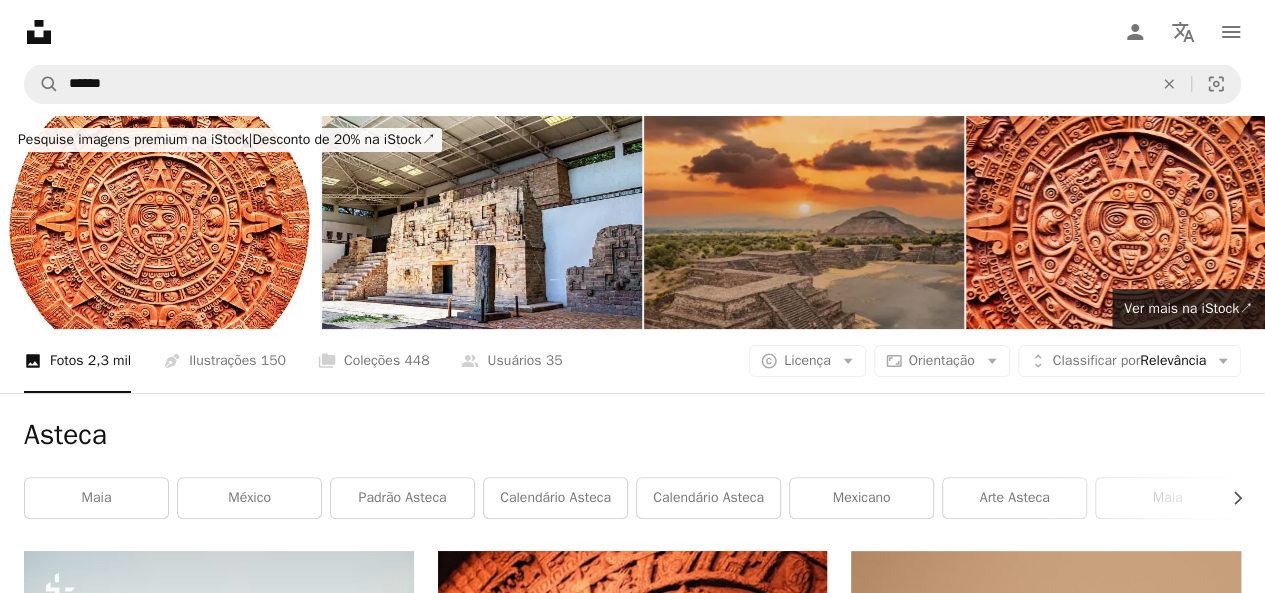 click at bounding box center [804, 222] 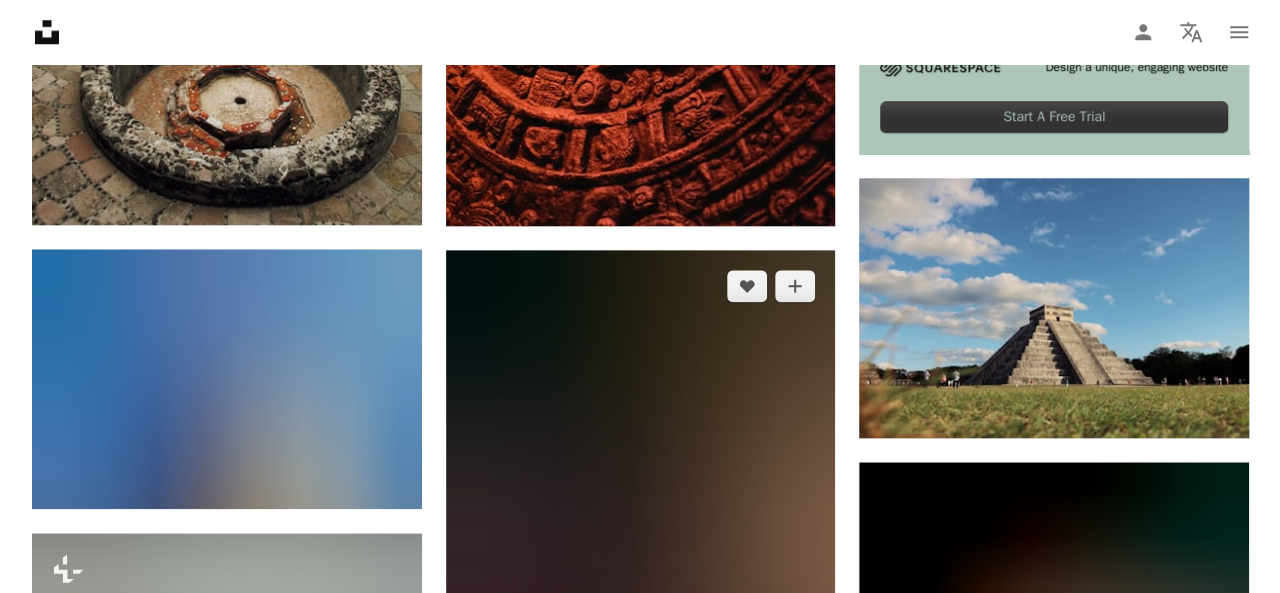 scroll, scrollTop: 1000, scrollLeft: 0, axis: vertical 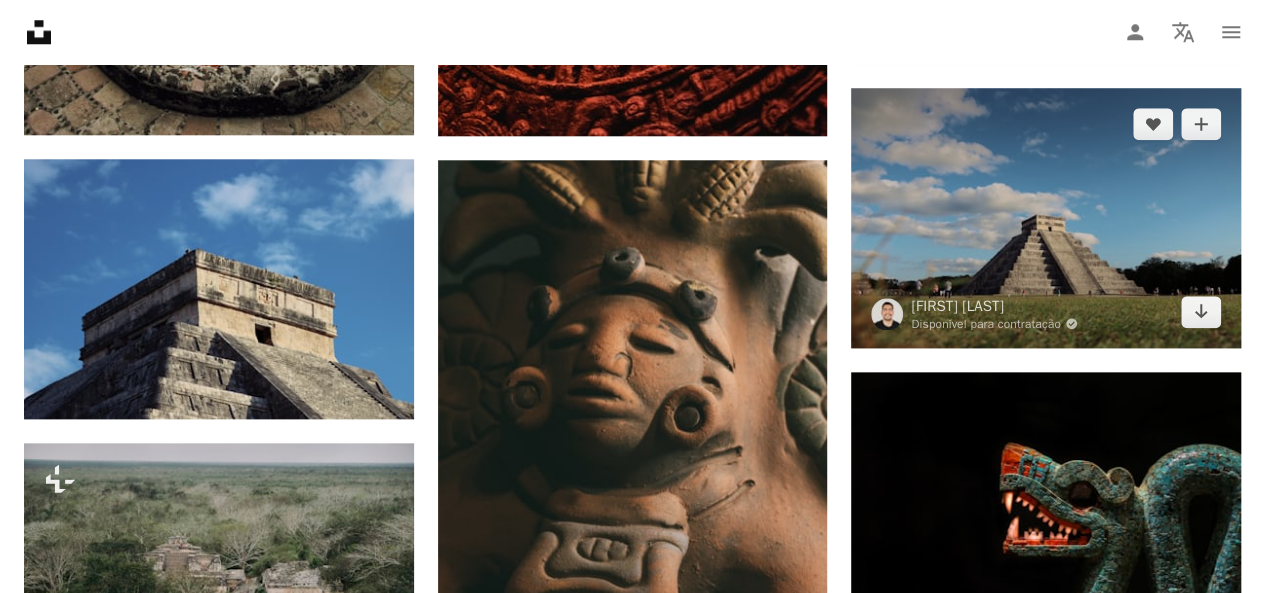 click at bounding box center [1046, 218] 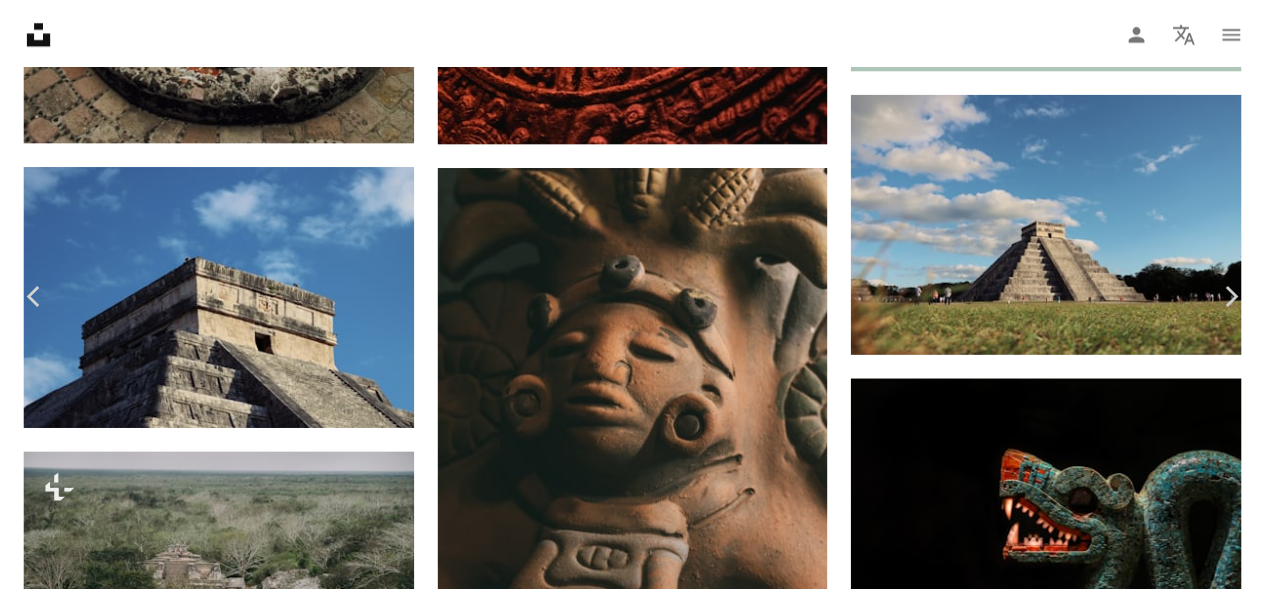 scroll, scrollTop: 3458, scrollLeft: 0, axis: vertical 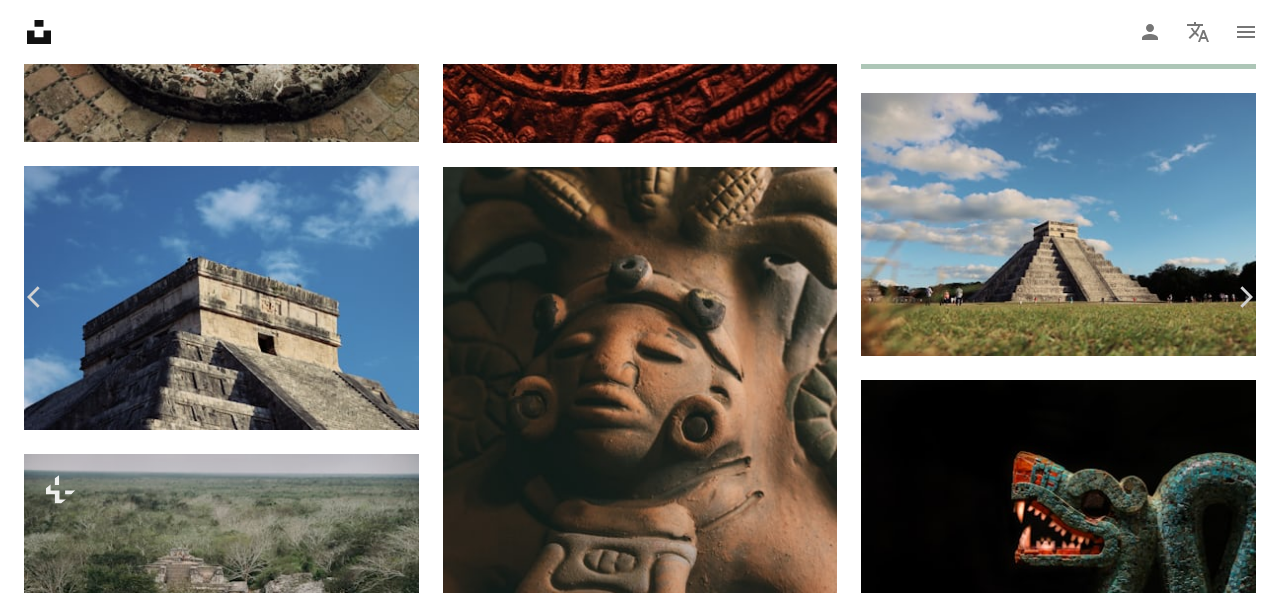 click on "An X shape" at bounding box center (20, 20) 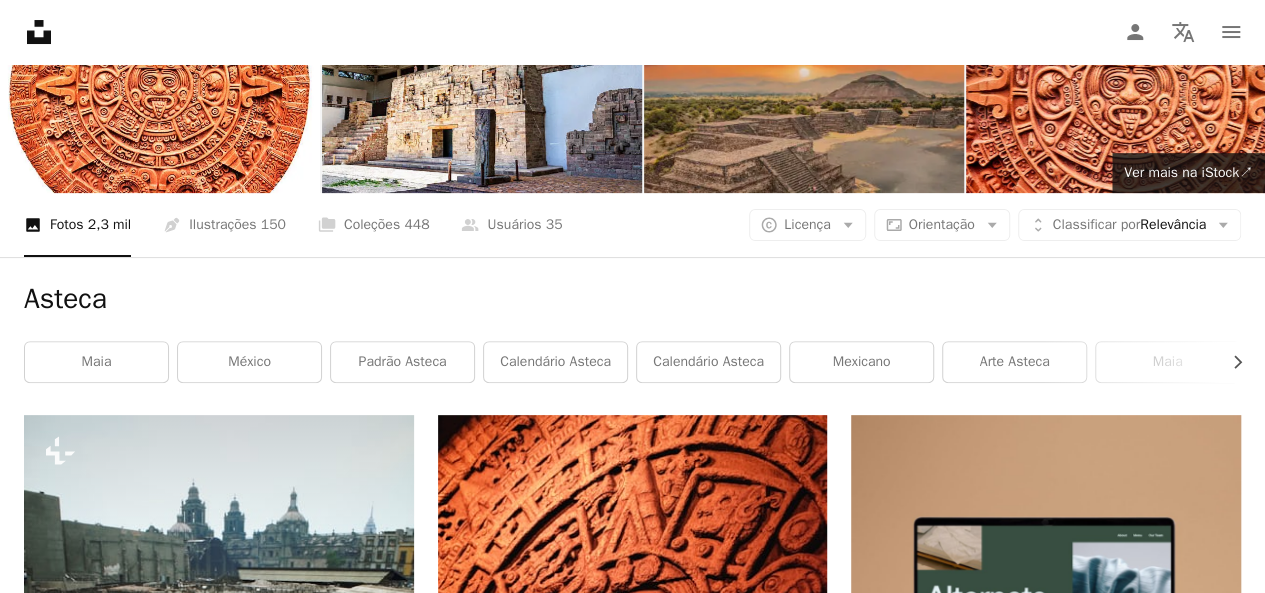 scroll, scrollTop: 0, scrollLeft: 0, axis: both 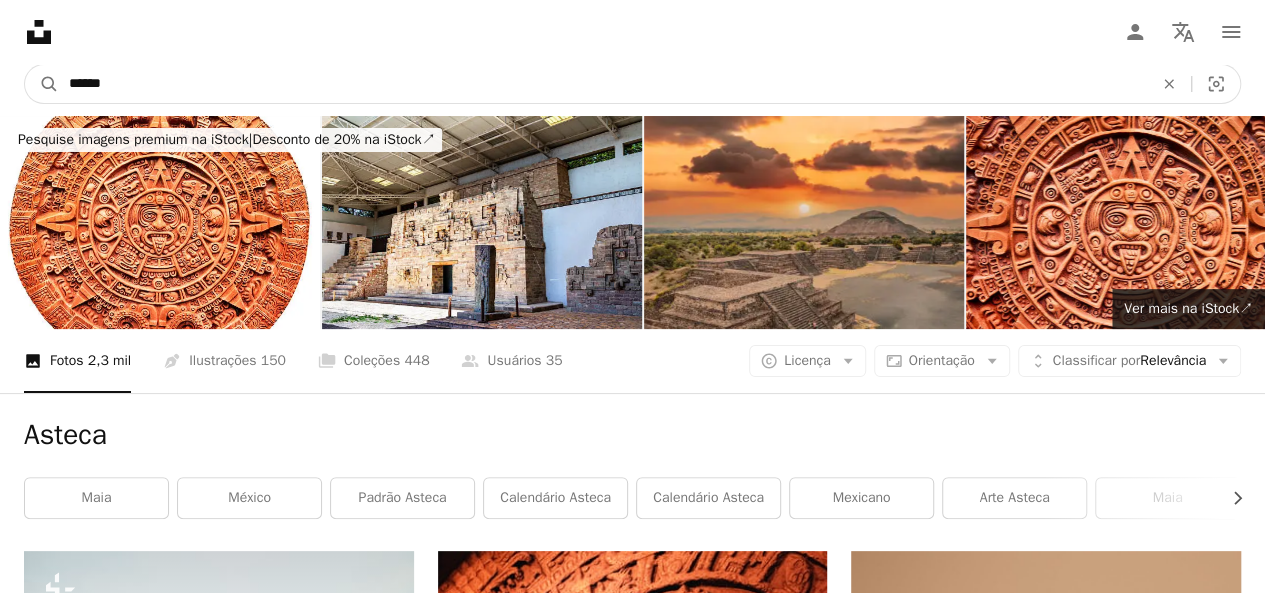 click on "******" at bounding box center [603, 84] 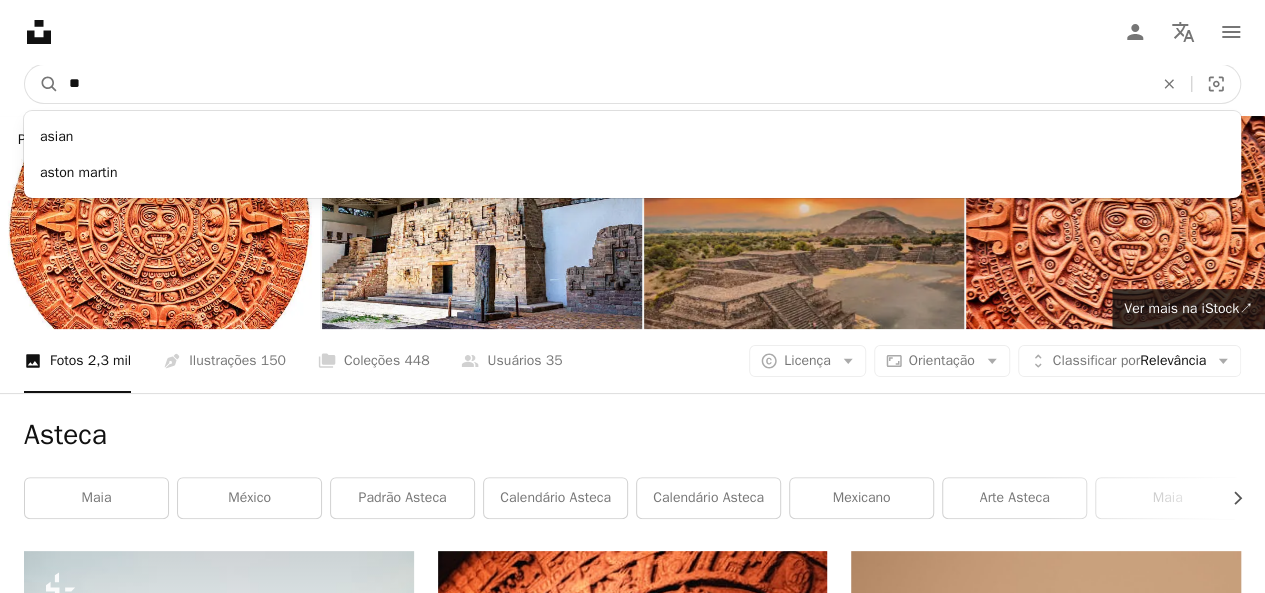 type on "*" 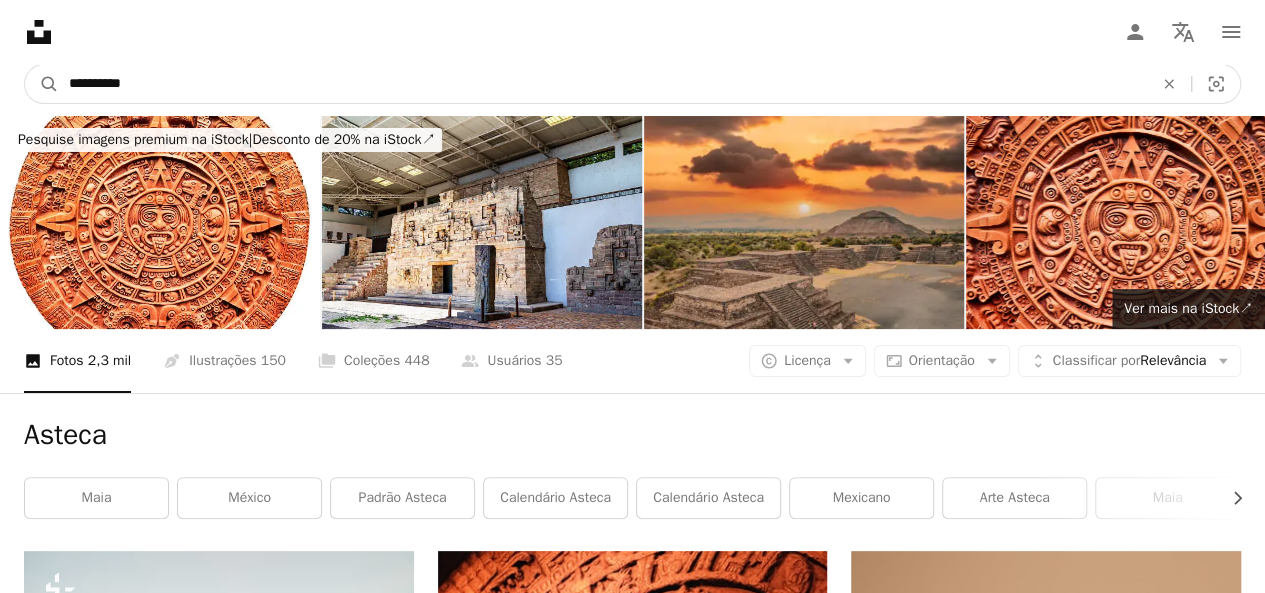 type on "**********" 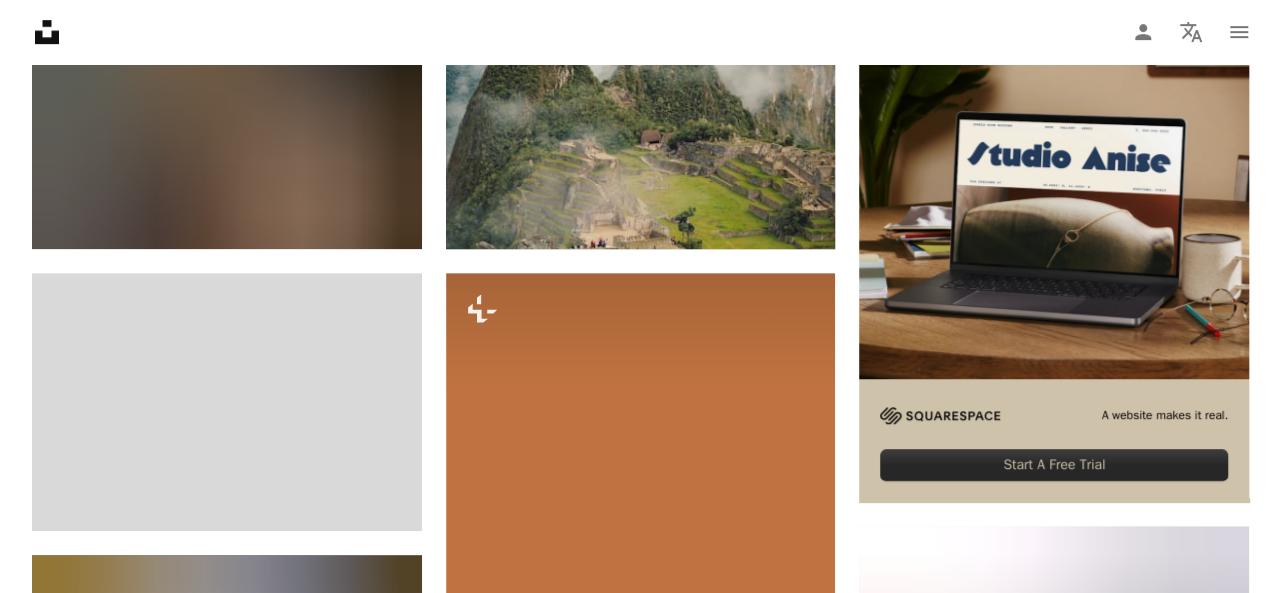 scroll, scrollTop: 600, scrollLeft: 0, axis: vertical 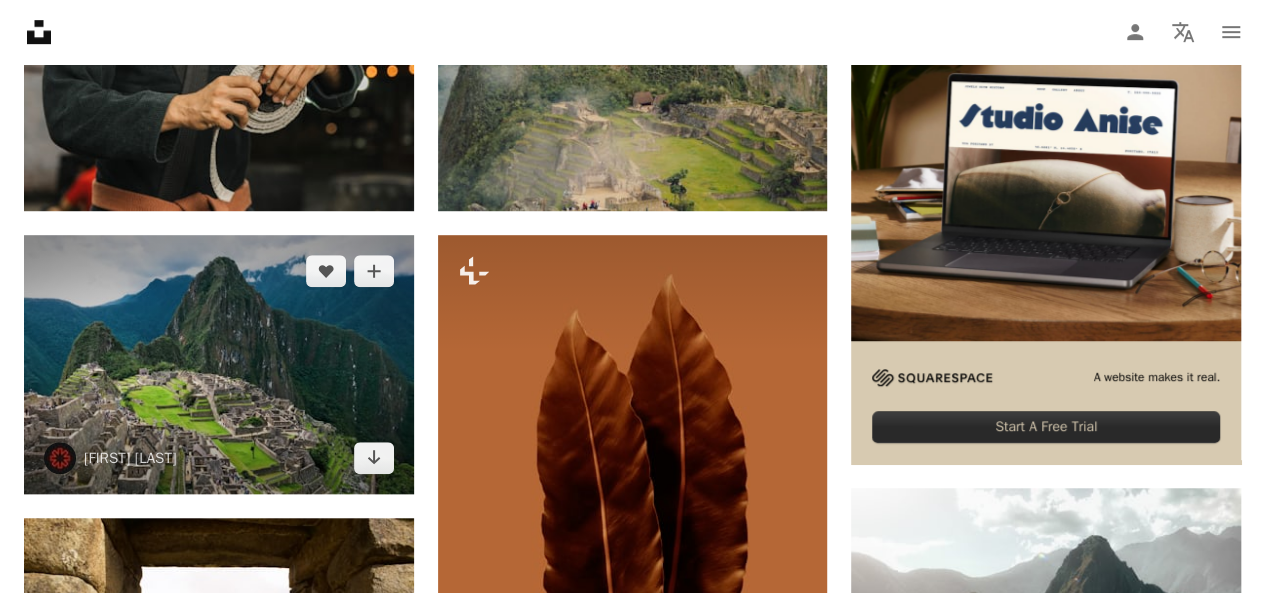 click at bounding box center [219, 364] 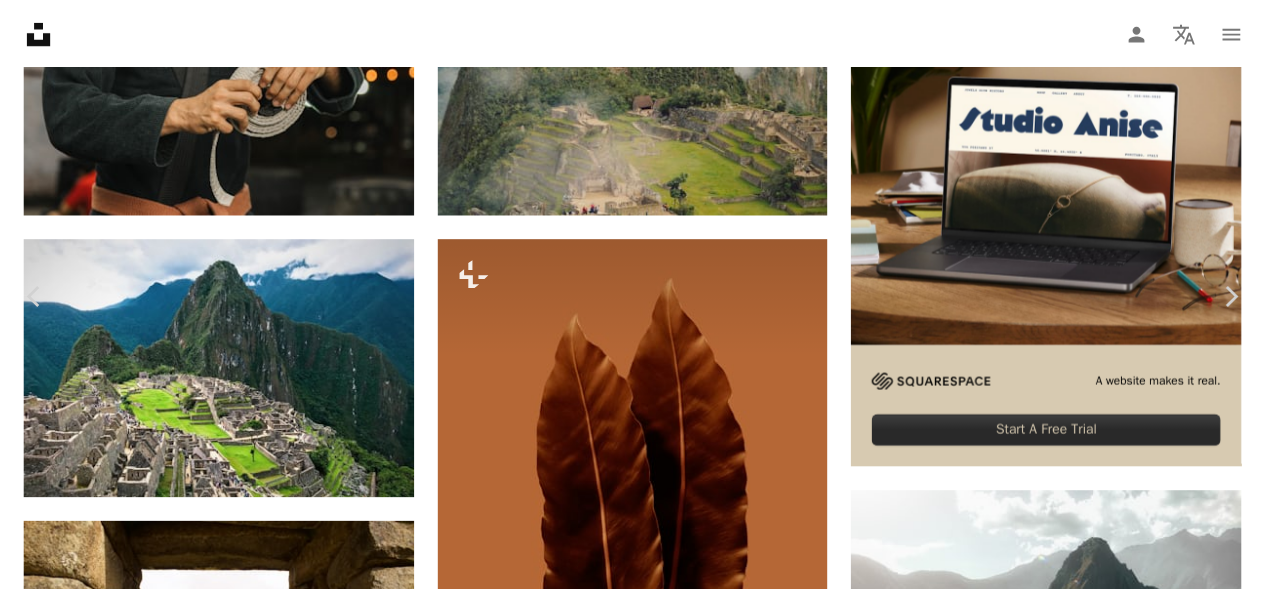 scroll, scrollTop: 0, scrollLeft: 0, axis: both 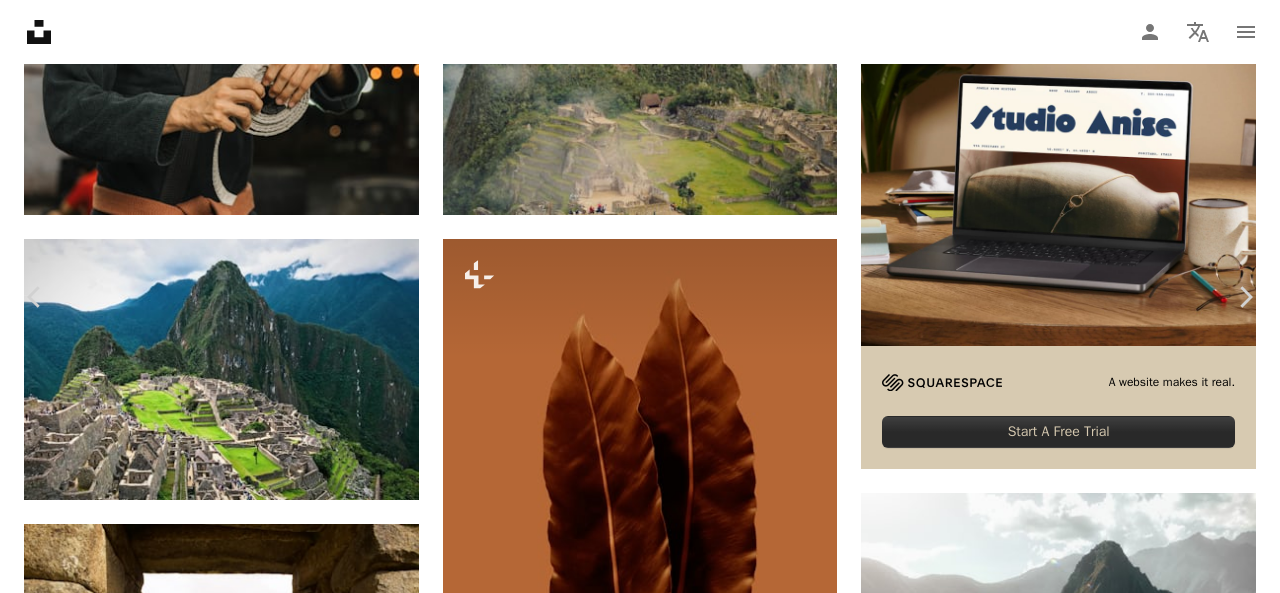 click on "An X shape" at bounding box center (20, 20) 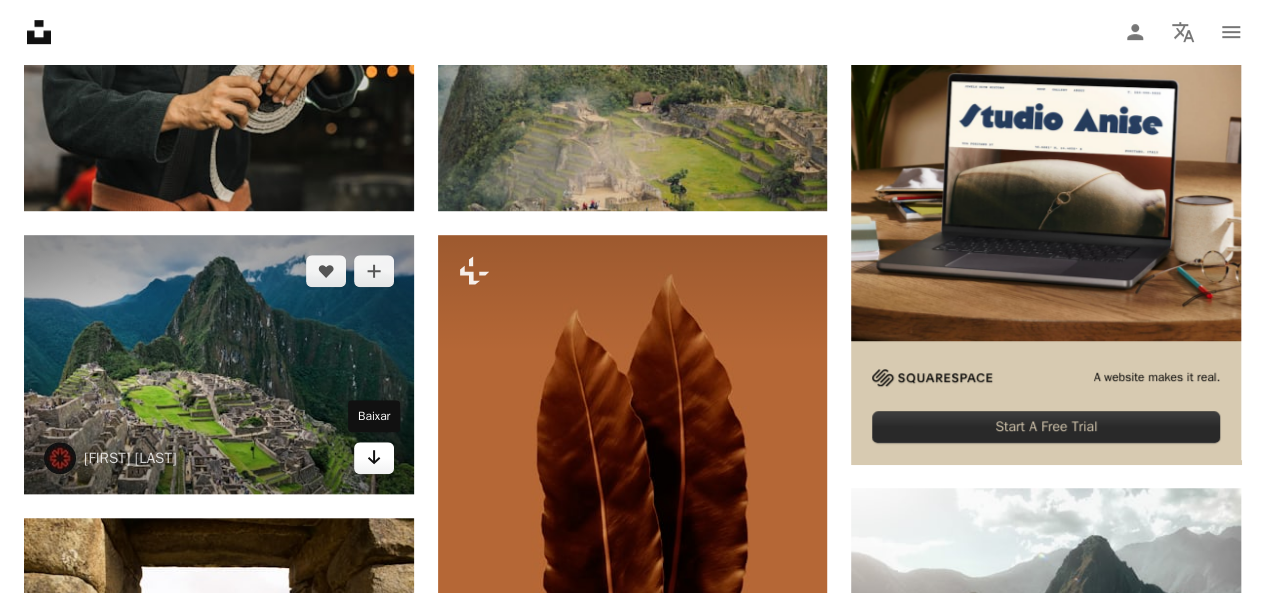 click on "Arrow pointing down" 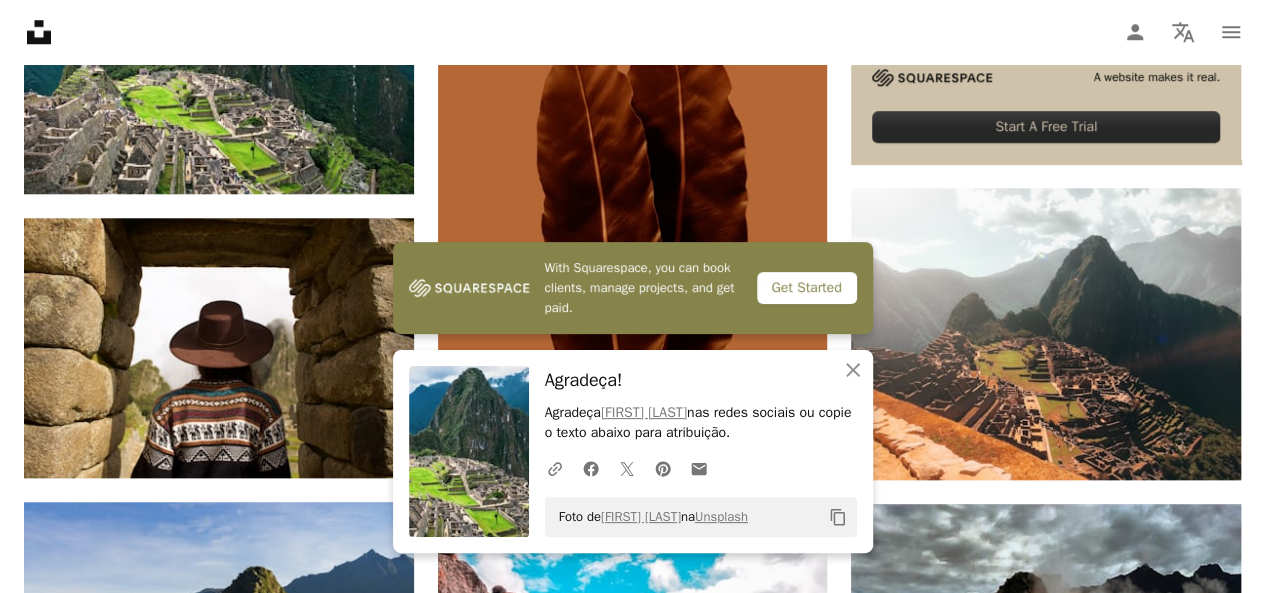 scroll, scrollTop: 400, scrollLeft: 0, axis: vertical 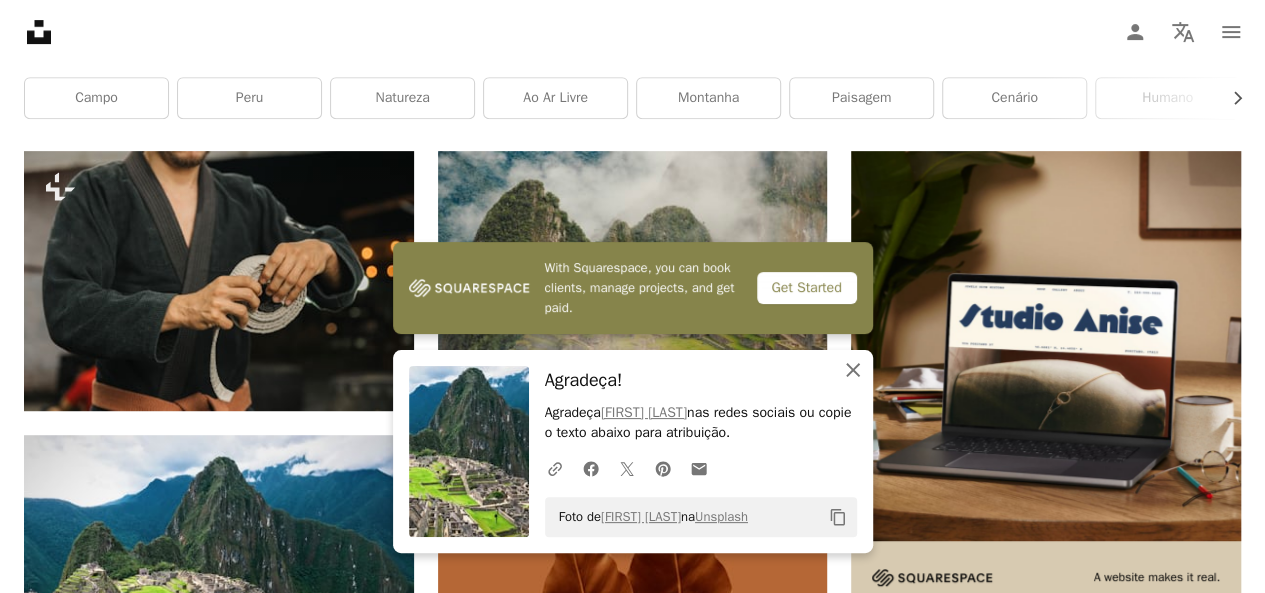 click on "An X shape" 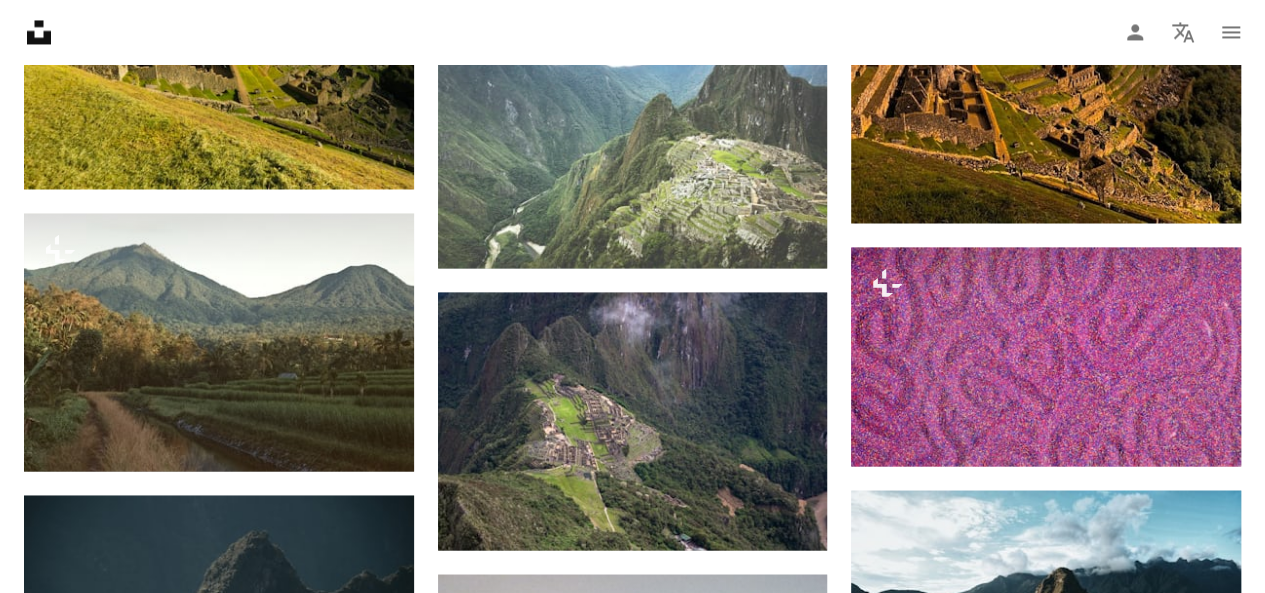 scroll, scrollTop: 2000, scrollLeft: 0, axis: vertical 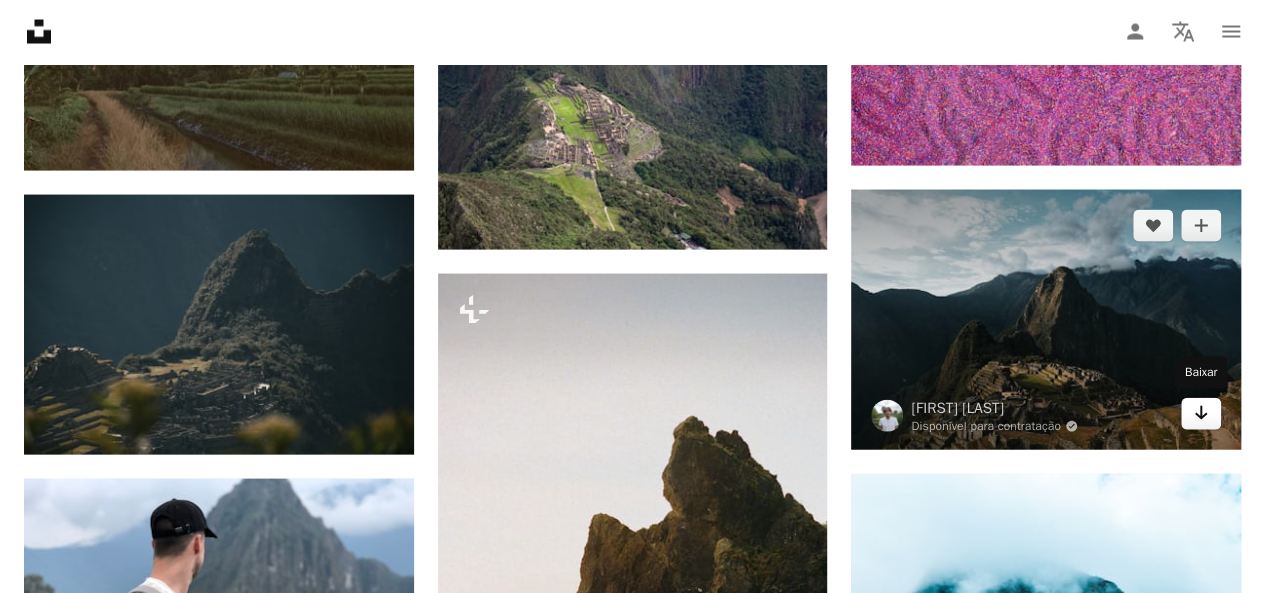 click on "Arrow pointing down" 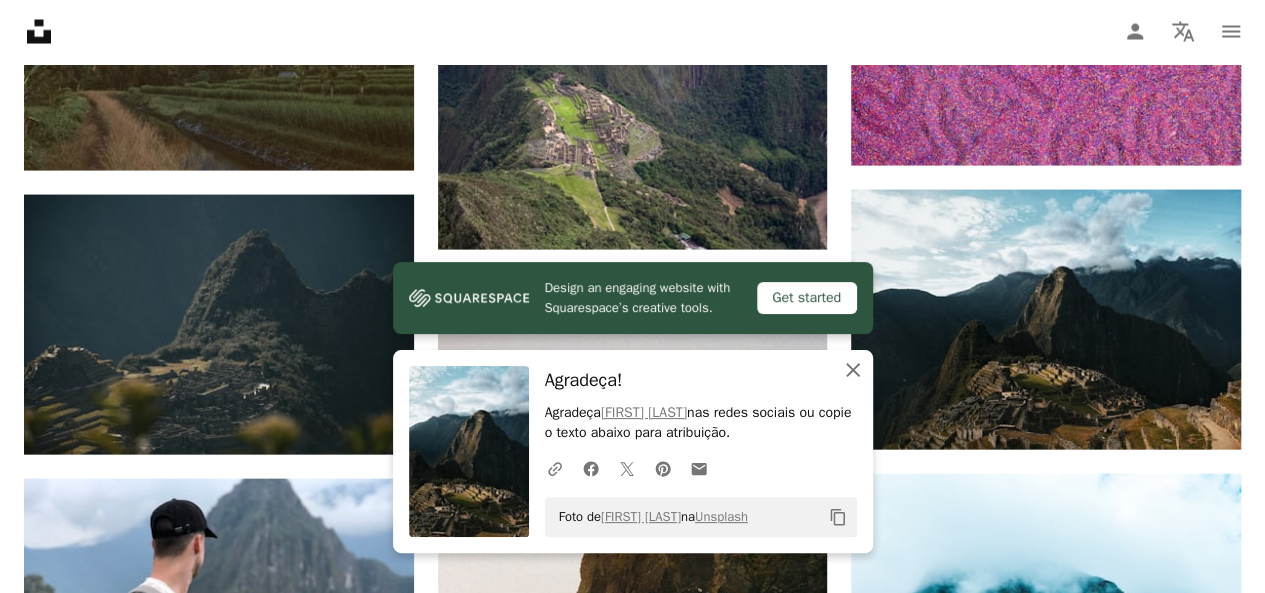 click on "An X shape" 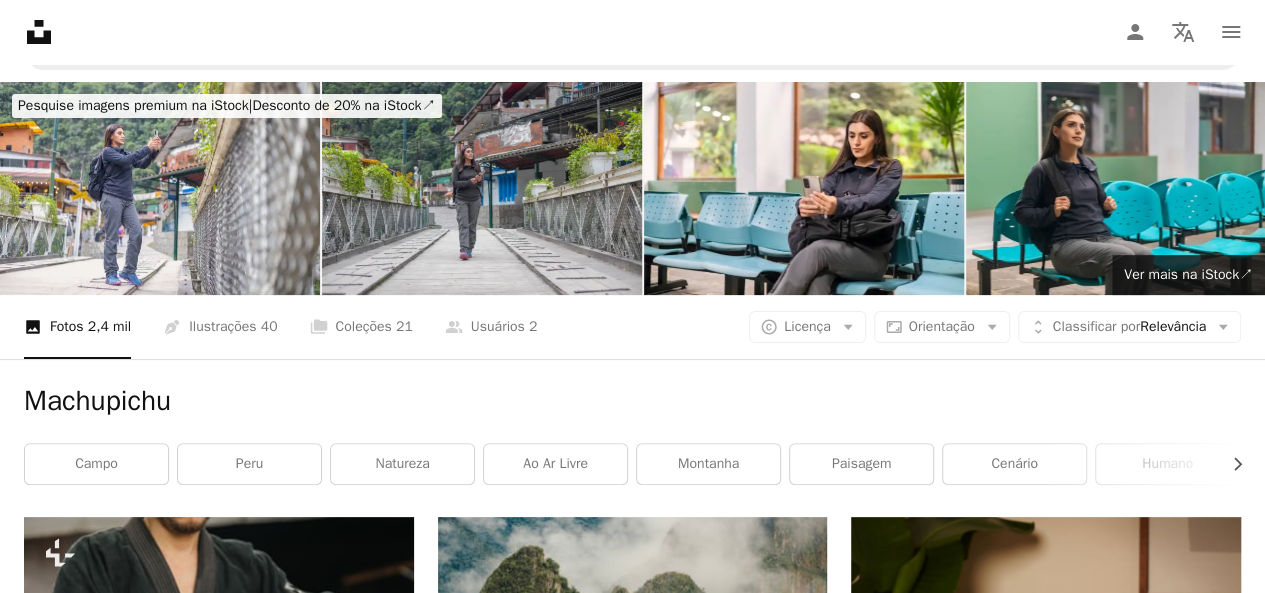 scroll, scrollTop: 0, scrollLeft: 0, axis: both 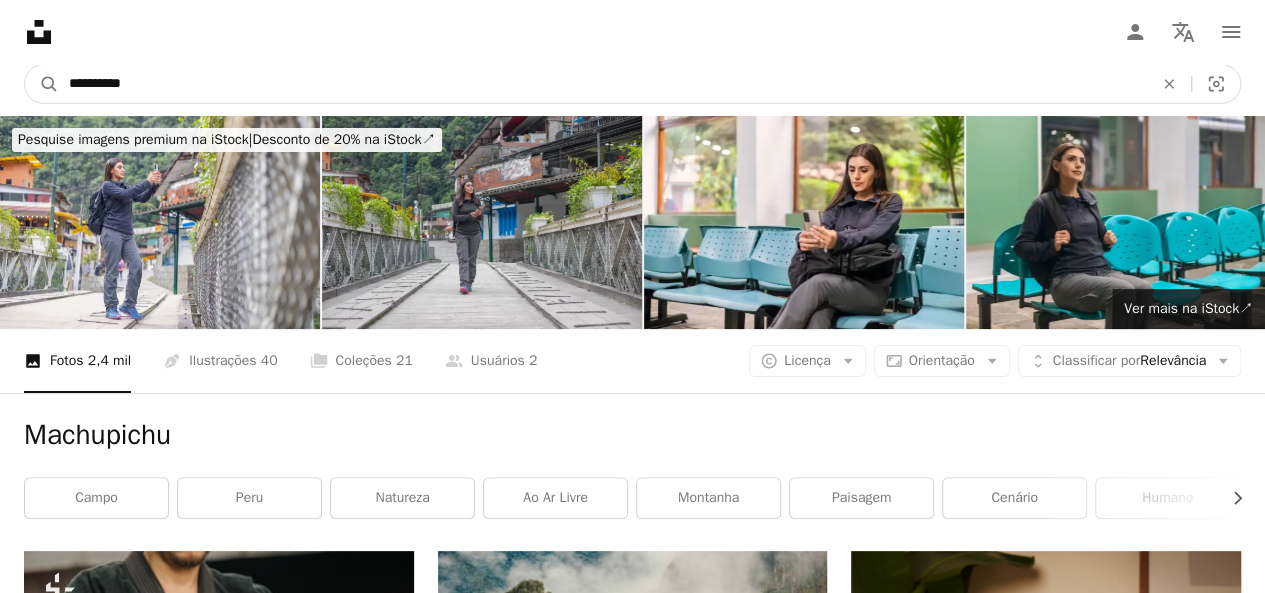 click on "**********" at bounding box center [603, 84] 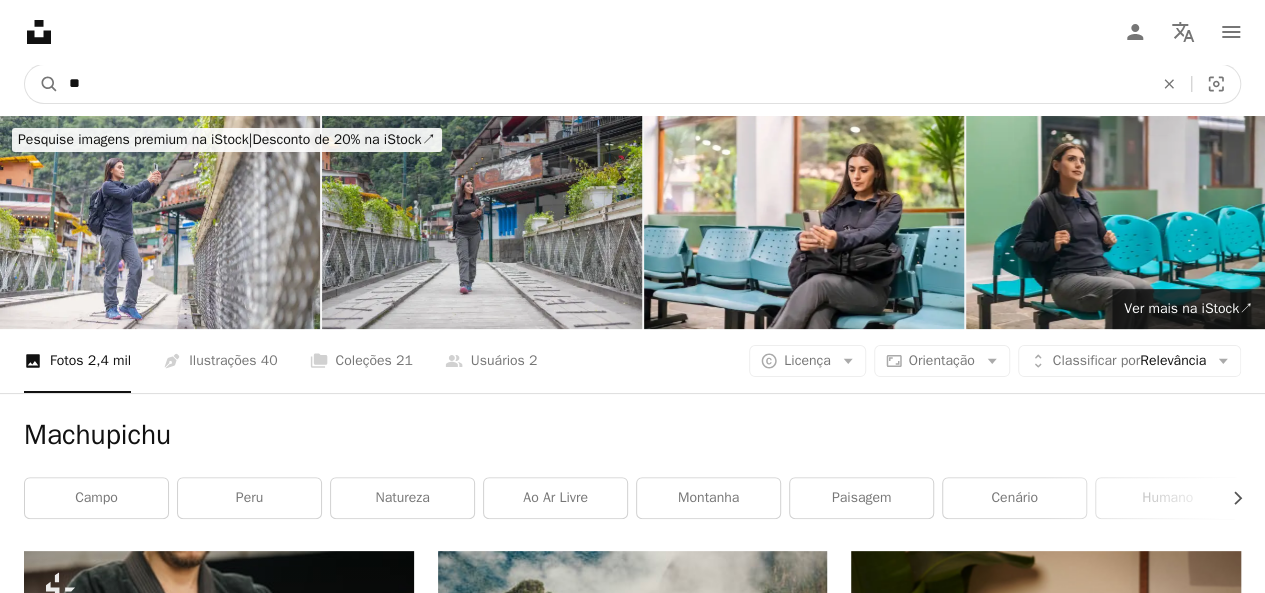 type on "*" 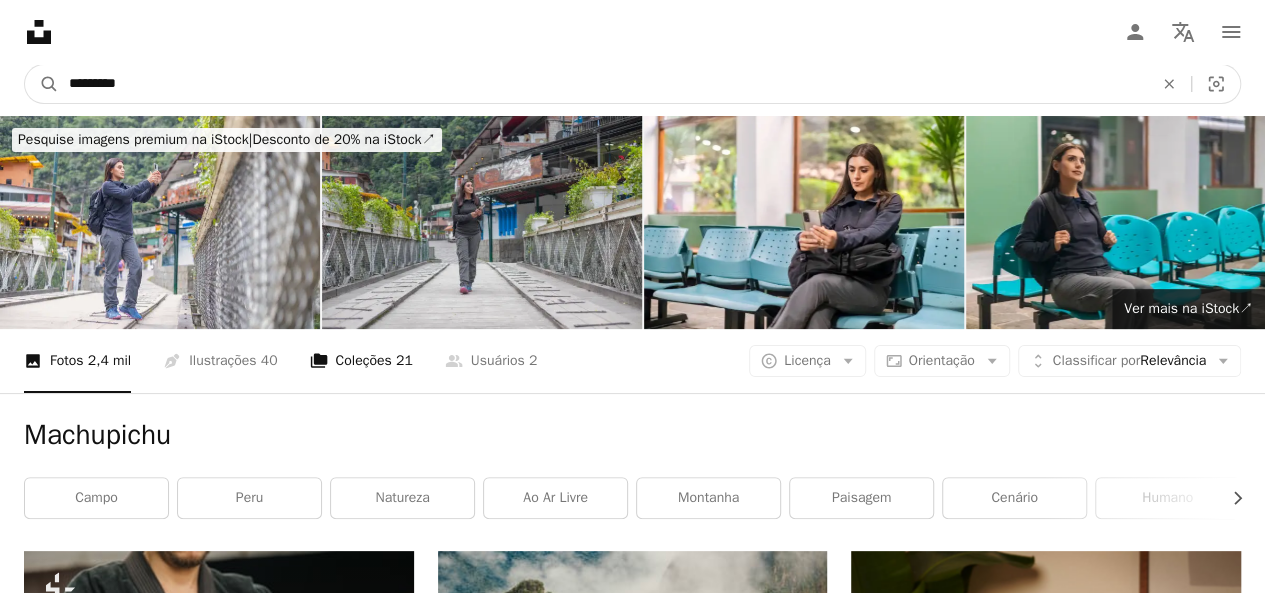 type on "*********" 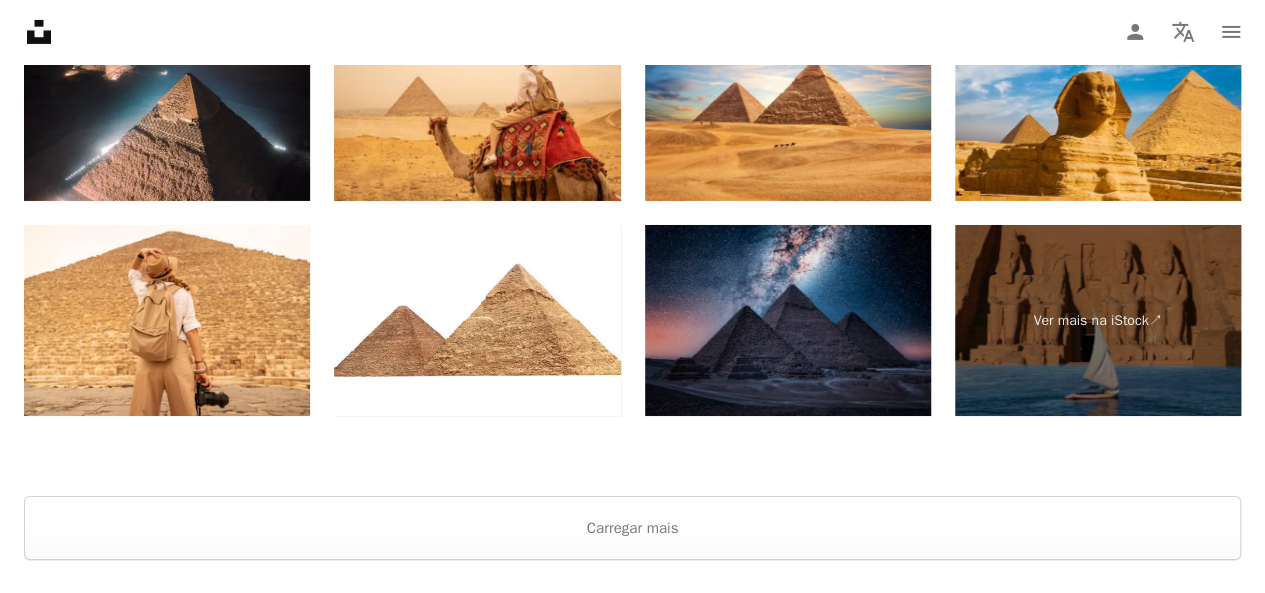 scroll, scrollTop: 3600, scrollLeft: 0, axis: vertical 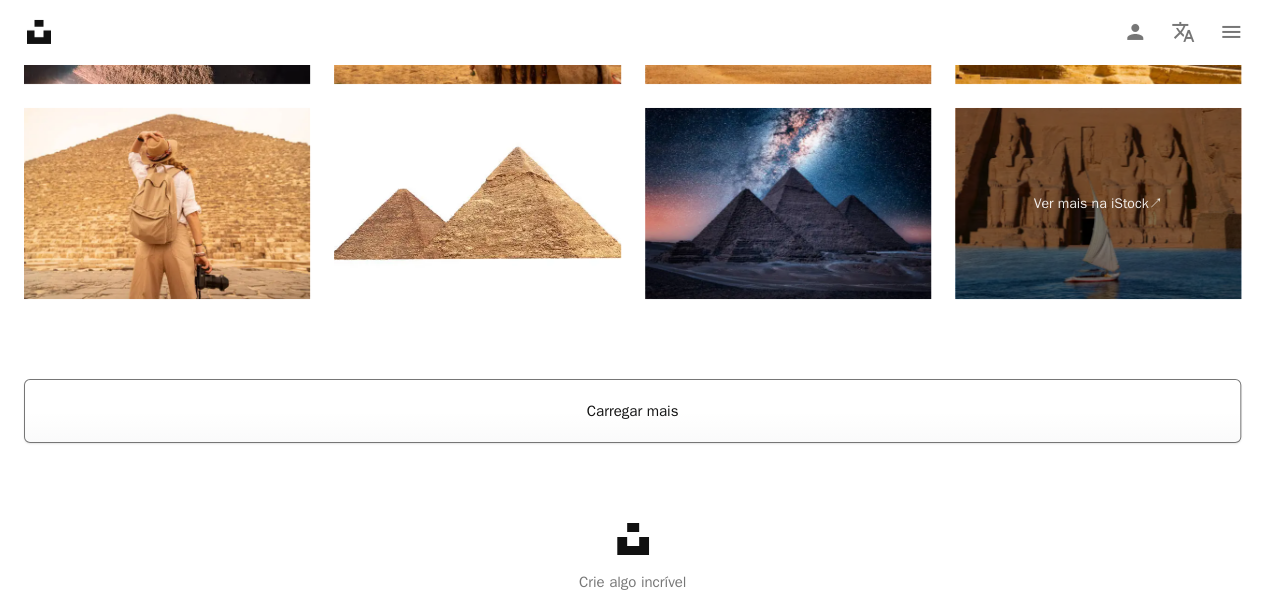 click on "Carregar mais" at bounding box center [632, 411] 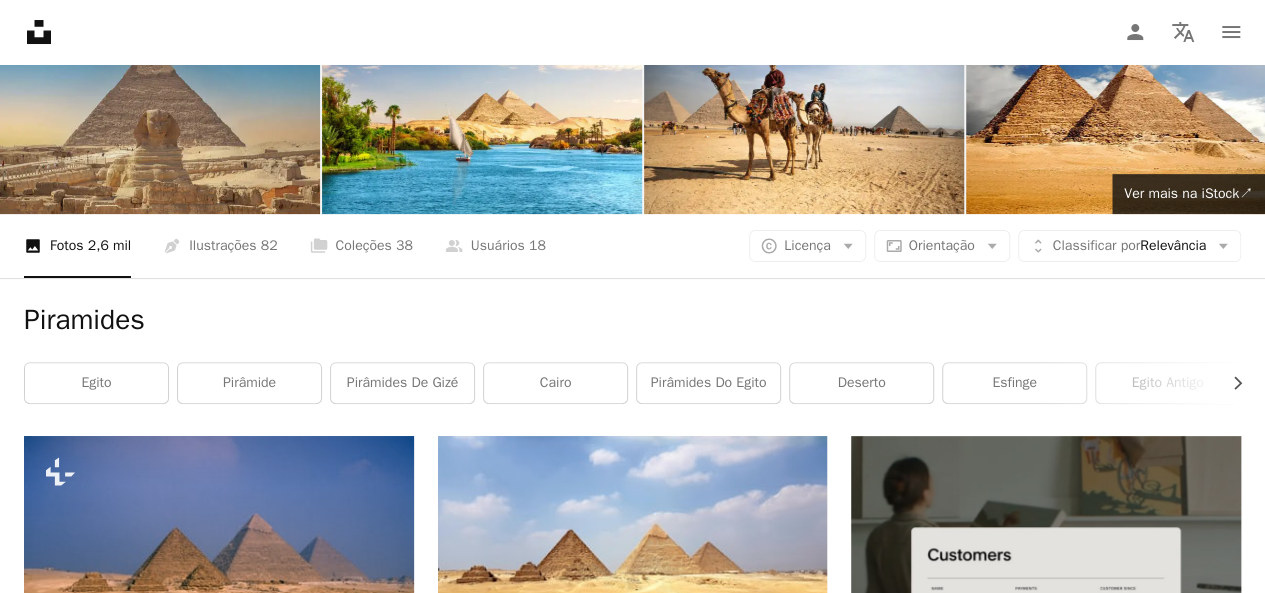 scroll, scrollTop: 0, scrollLeft: 0, axis: both 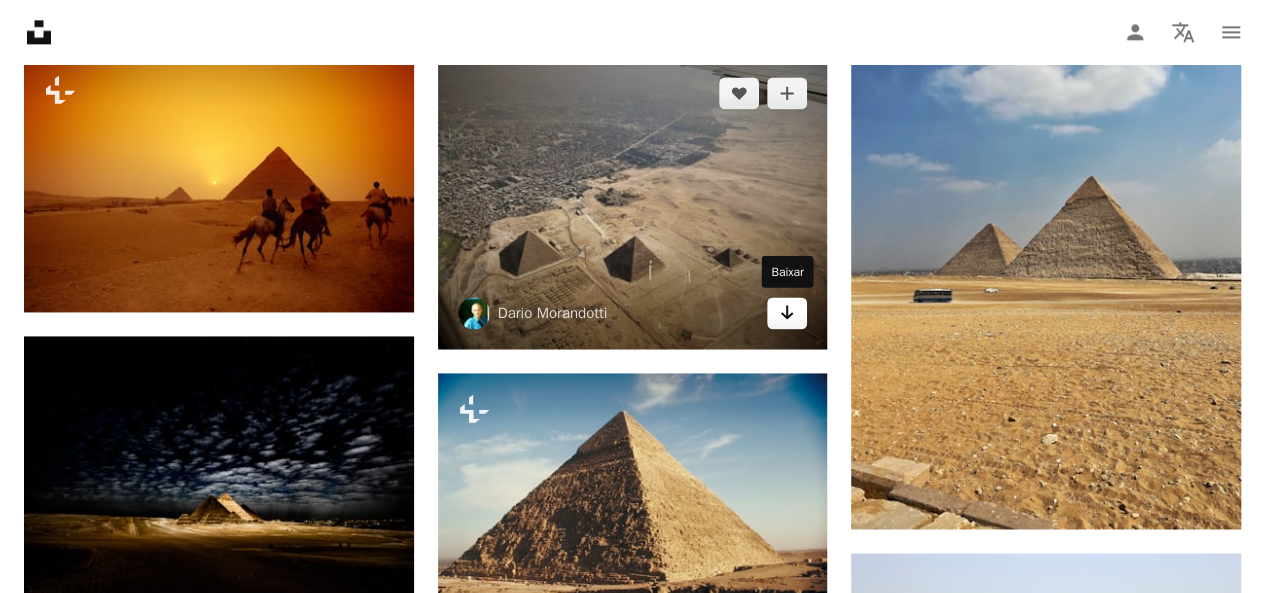 click on "Arrow pointing down" 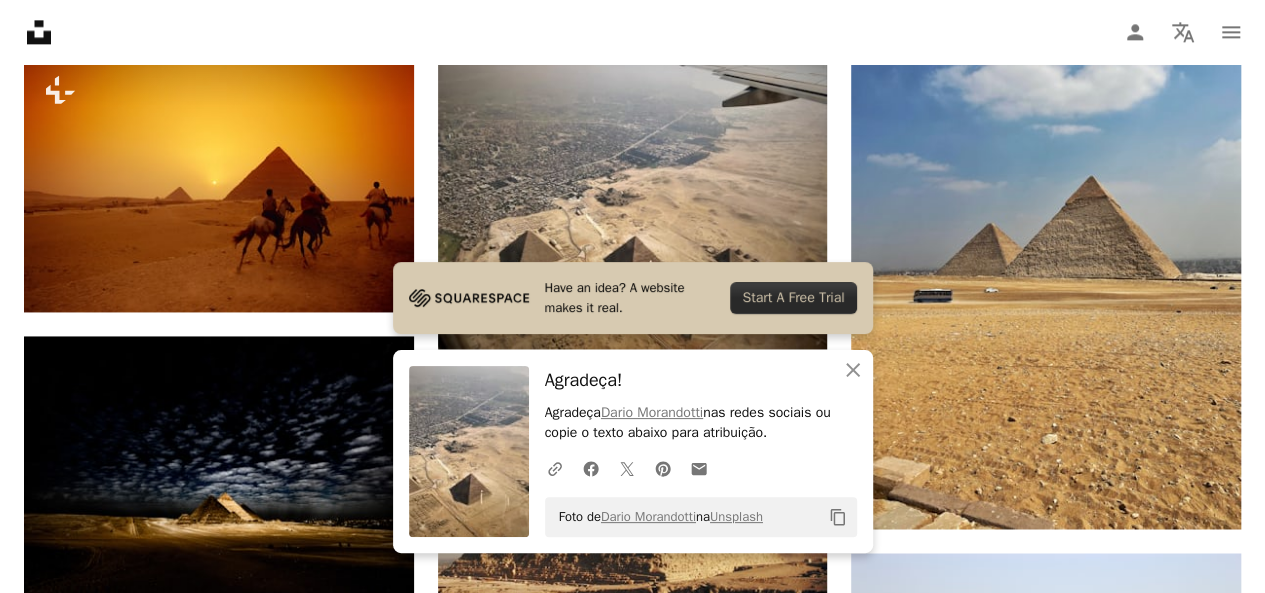 click on "Unsplash logo Página inicial da Unsplash A photo Pen Tool A compass A stack of folders Download Person Localization icon navigation menu" at bounding box center [632, 32] 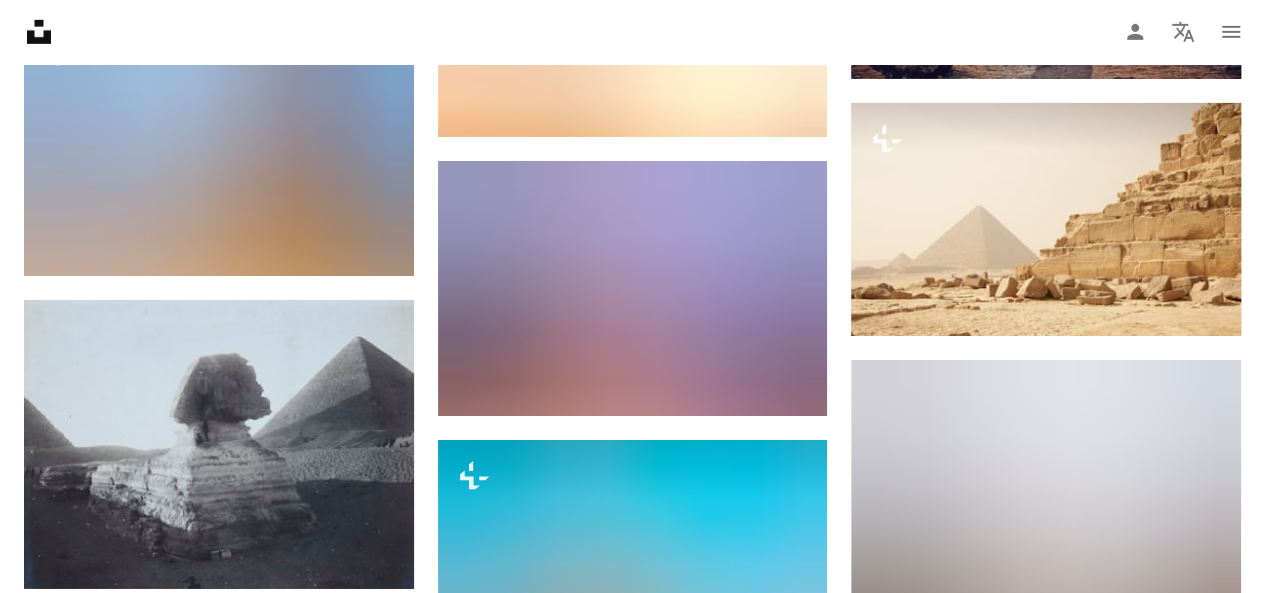 scroll, scrollTop: 3316, scrollLeft: 0, axis: vertical 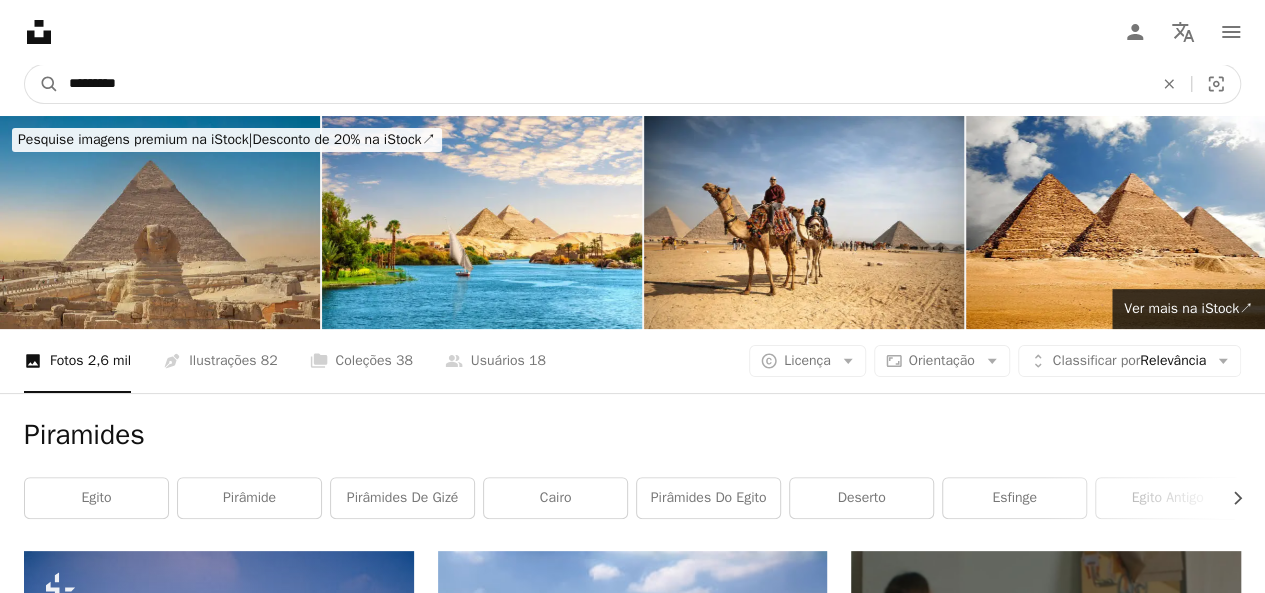 click on "*********" at bounding box center (603, 84) 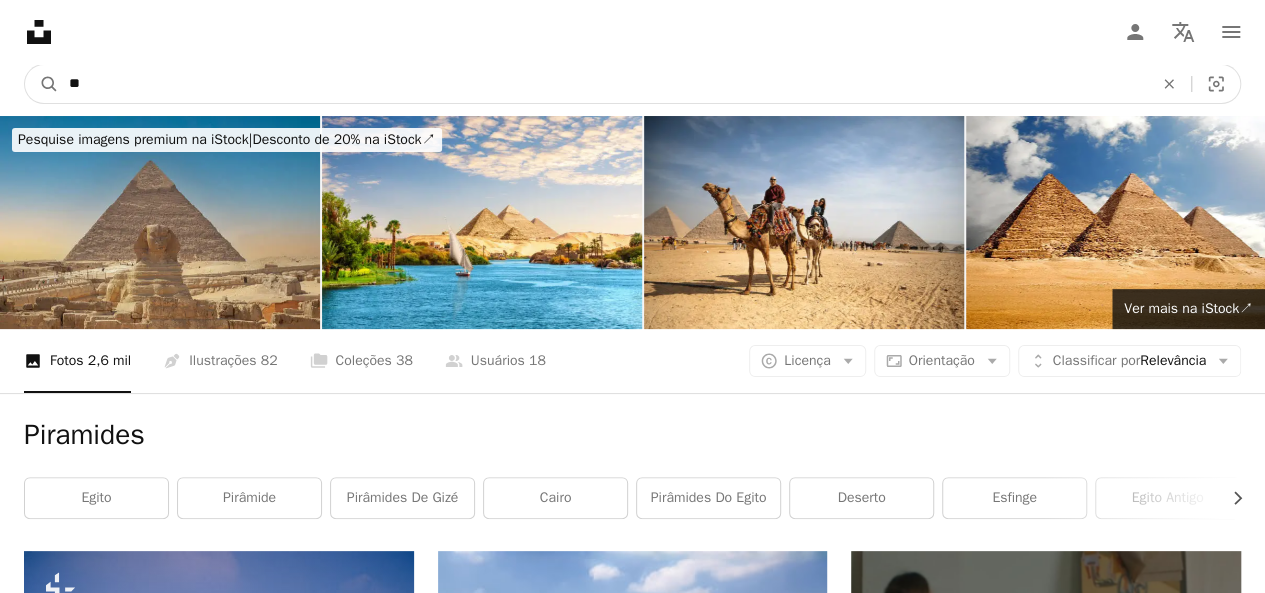 type on "*" 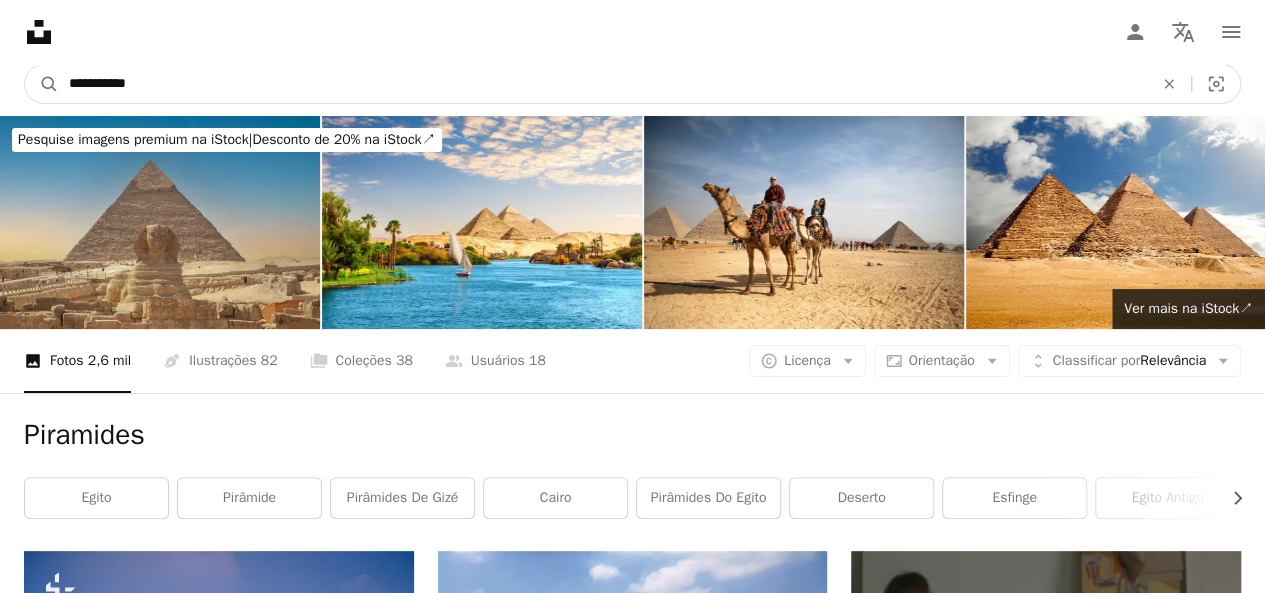 type on "**********" 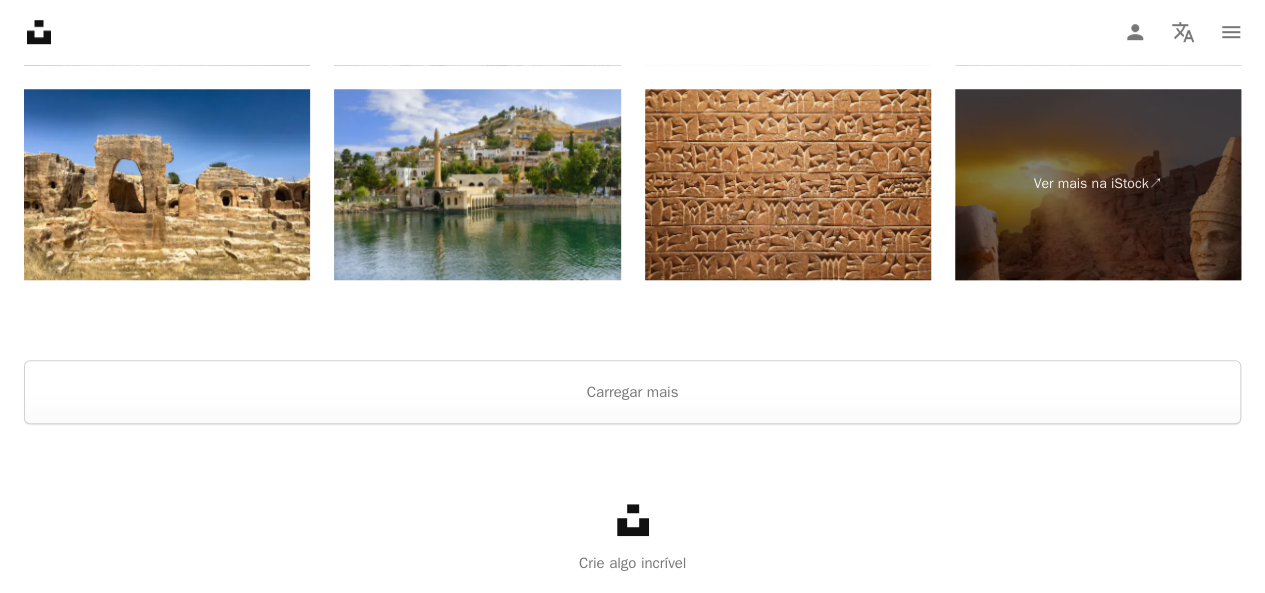 scroll, scrollTop: 4471, scrollLeft: 0, axis: vertical 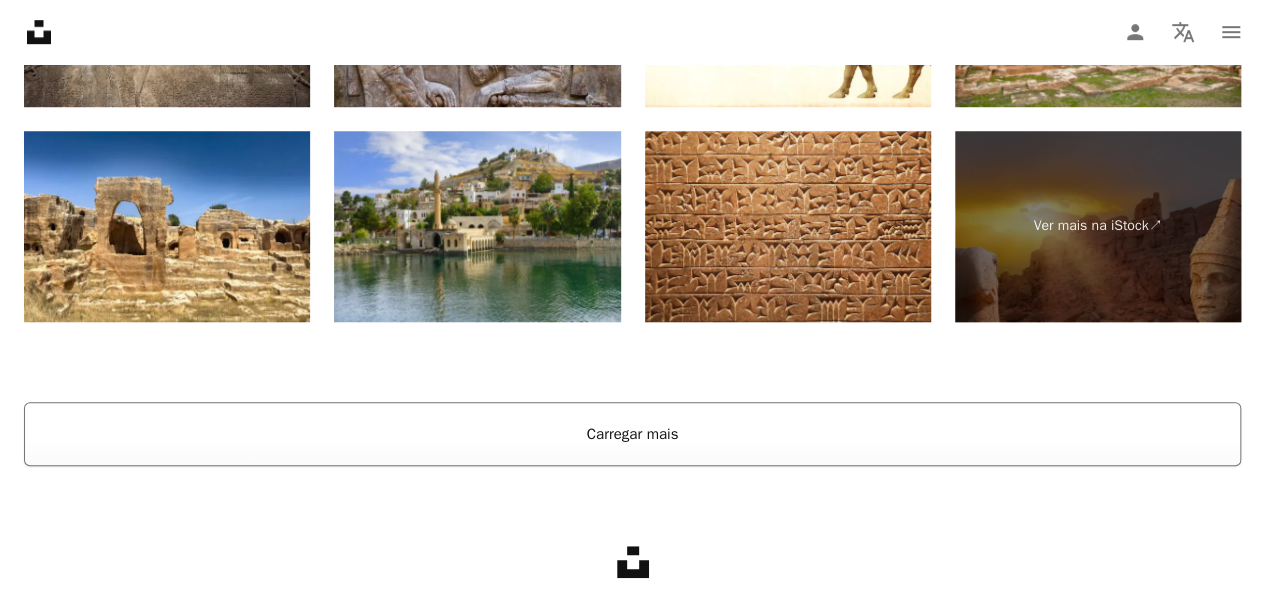 click on "Carregar mais" at bounding box center [632, 434] 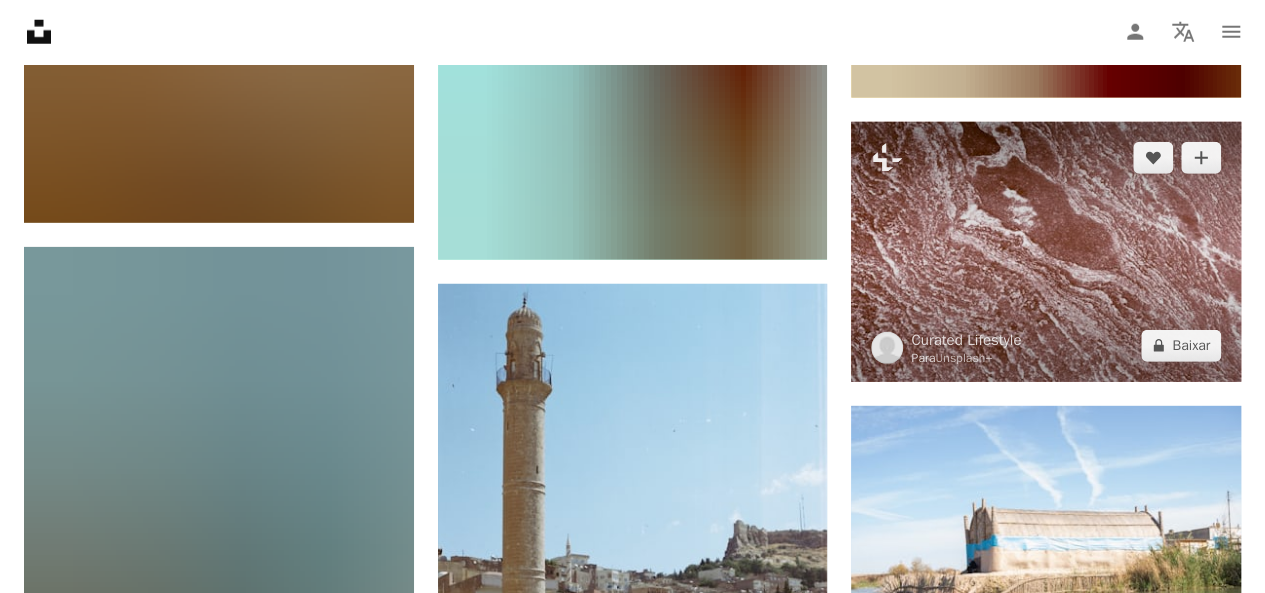 scroll, scrollTop: 10671, scrollLeft: 0, axis: vertical 